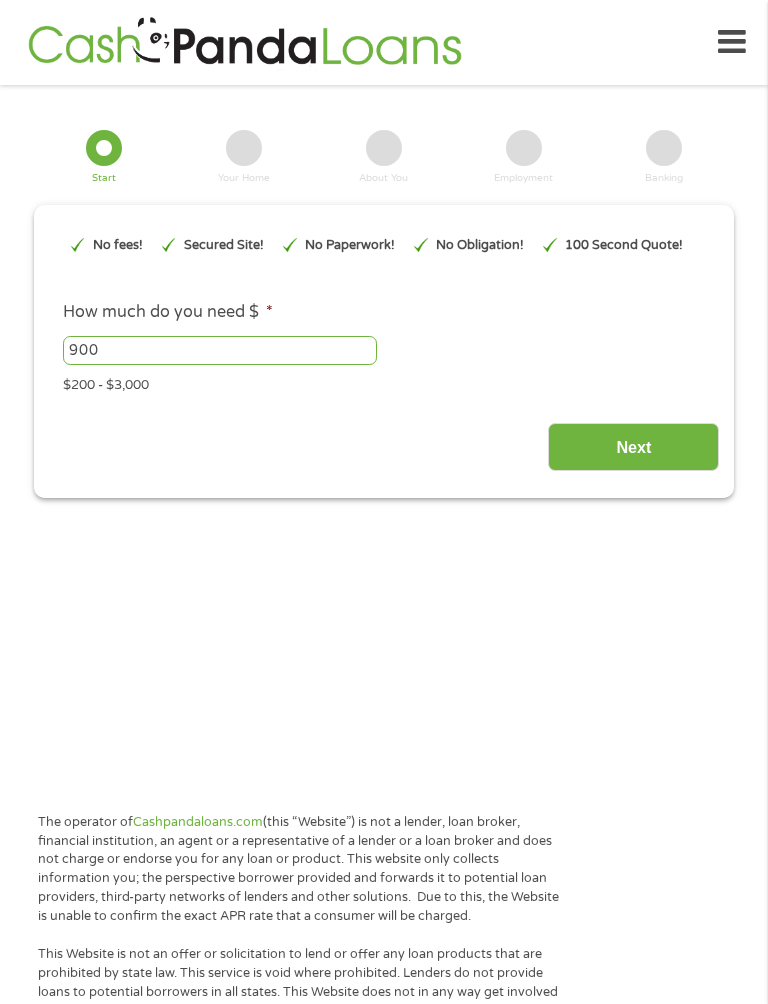 scroll, scrollTop: 0, scrollLeft: 0, axis: both 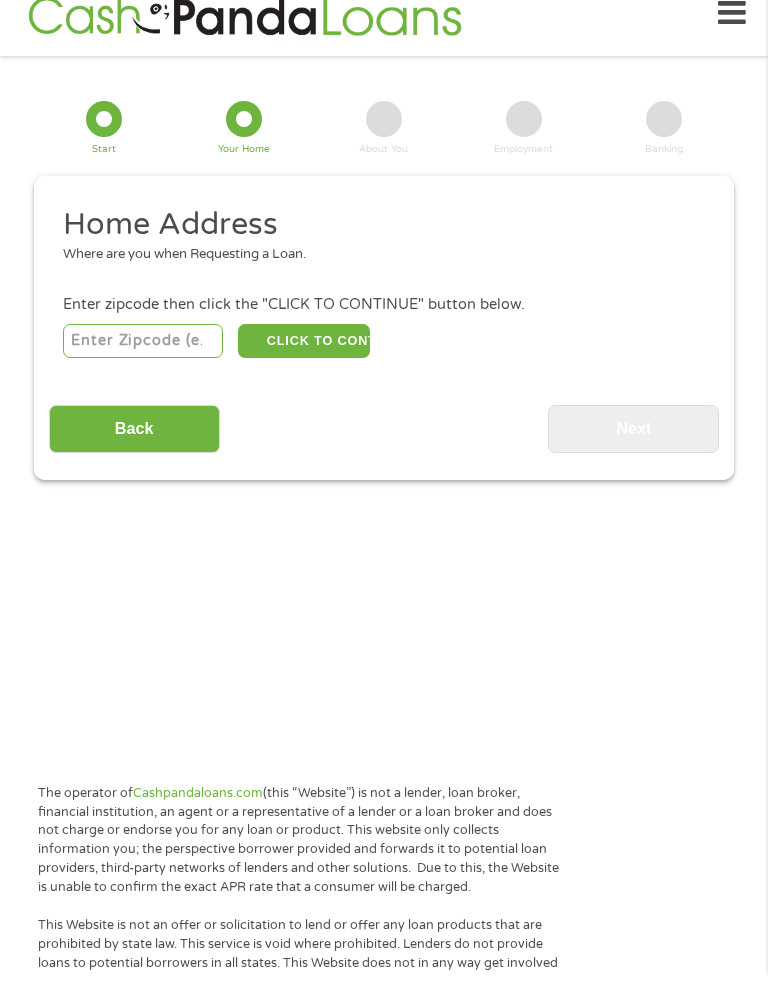 click at bounding box center [143, 370] 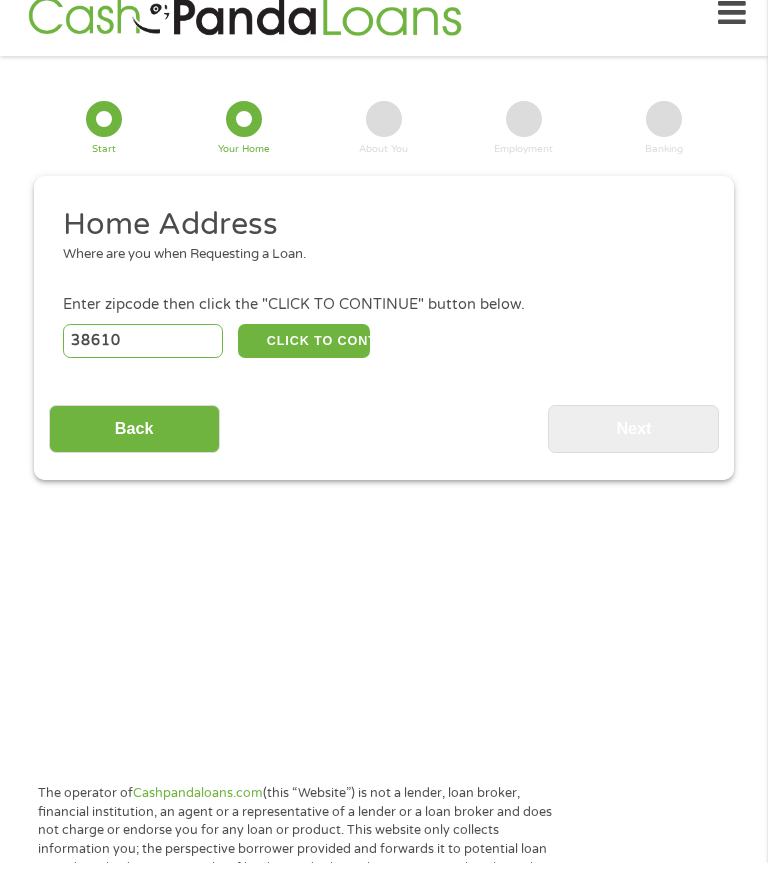 type on "38610" 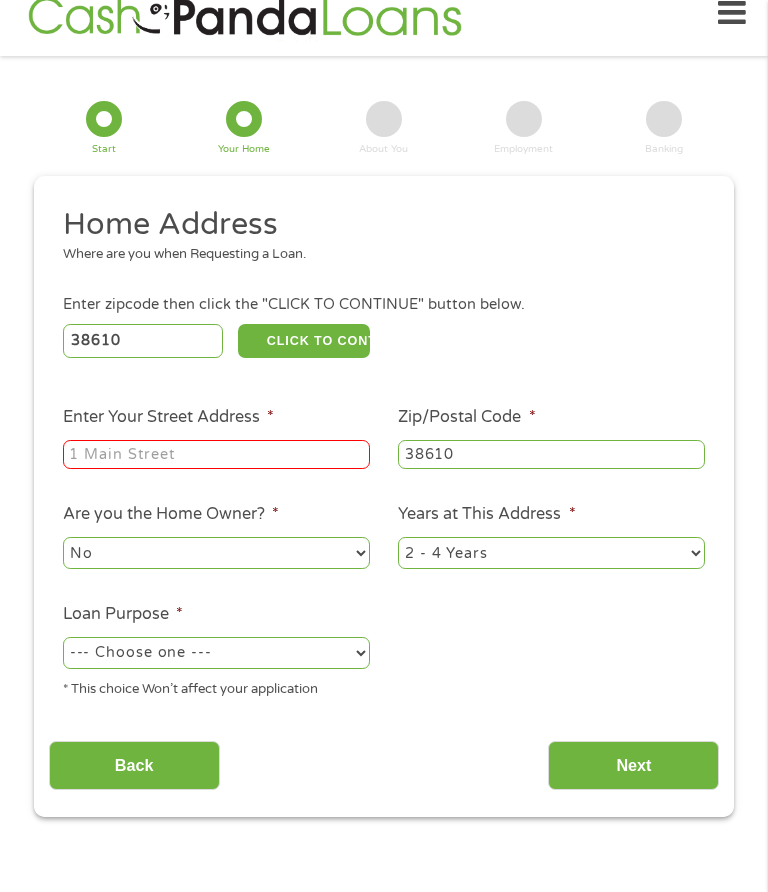 click on "Enter Your Street Address *" at bounding box center (216, 455) 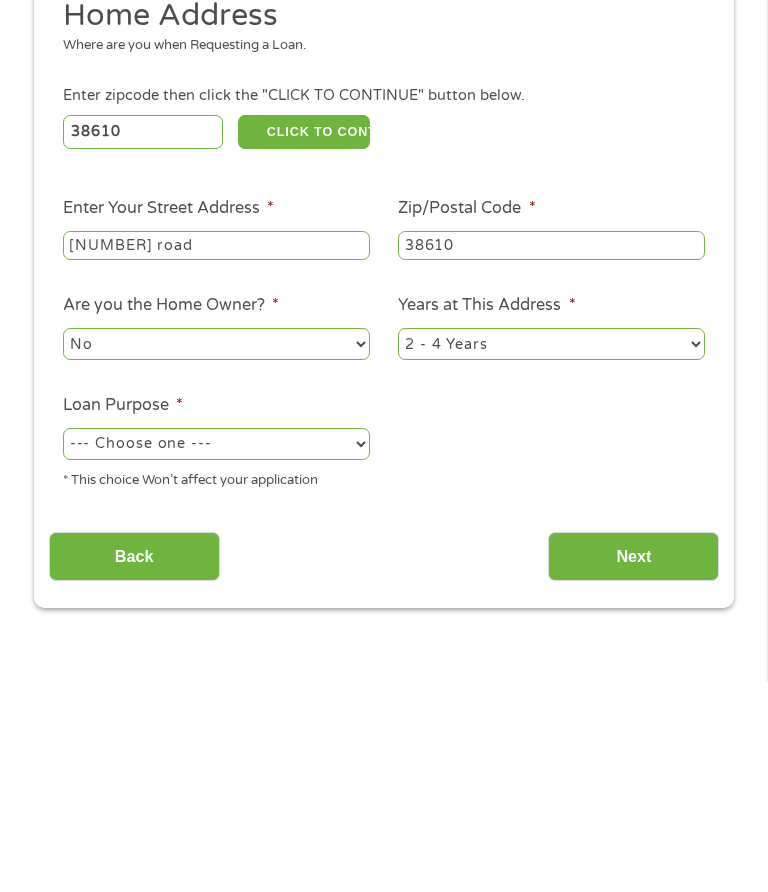 click on "[NUMBER] road" at bounding box center (216, 456) 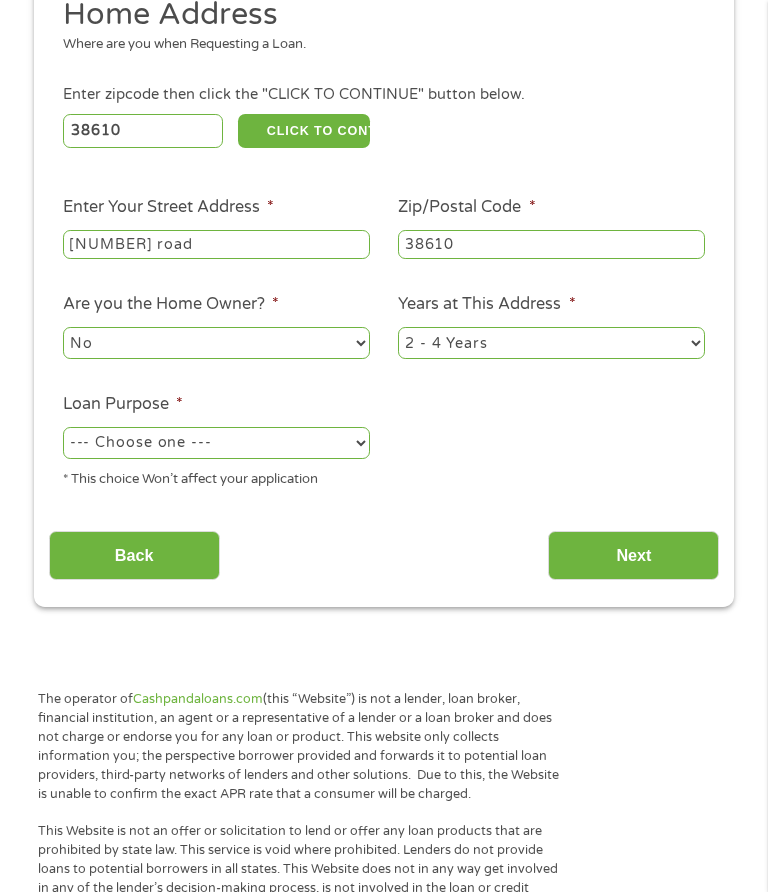 select on "yes" 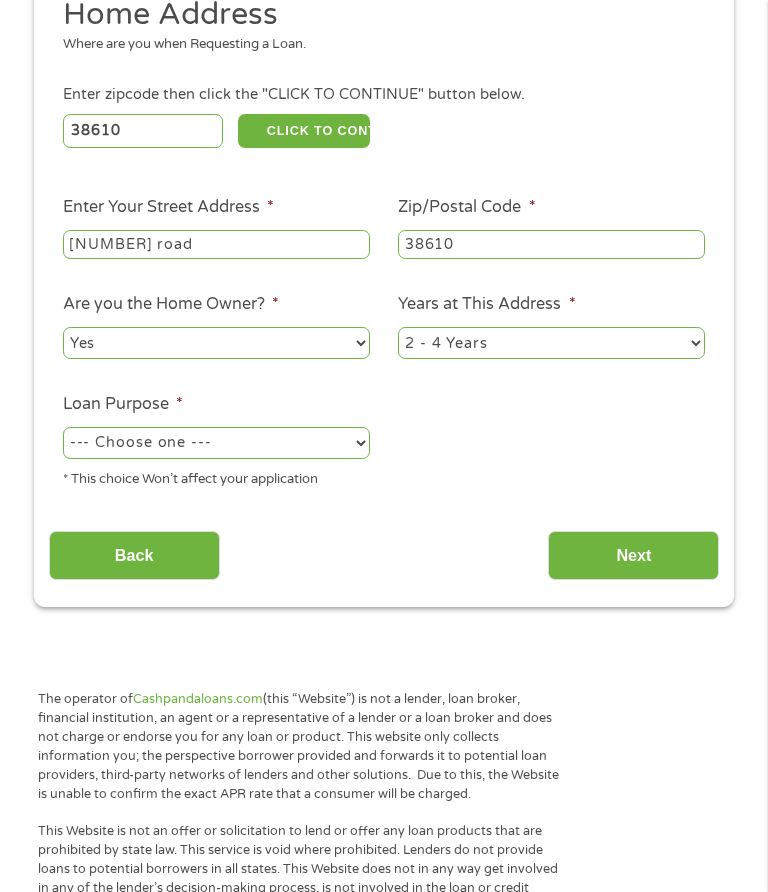 click on "1 Year or less 1 - 2 Years 2 - 4 Years Over 4 Years" at bounding box center (551, 343) 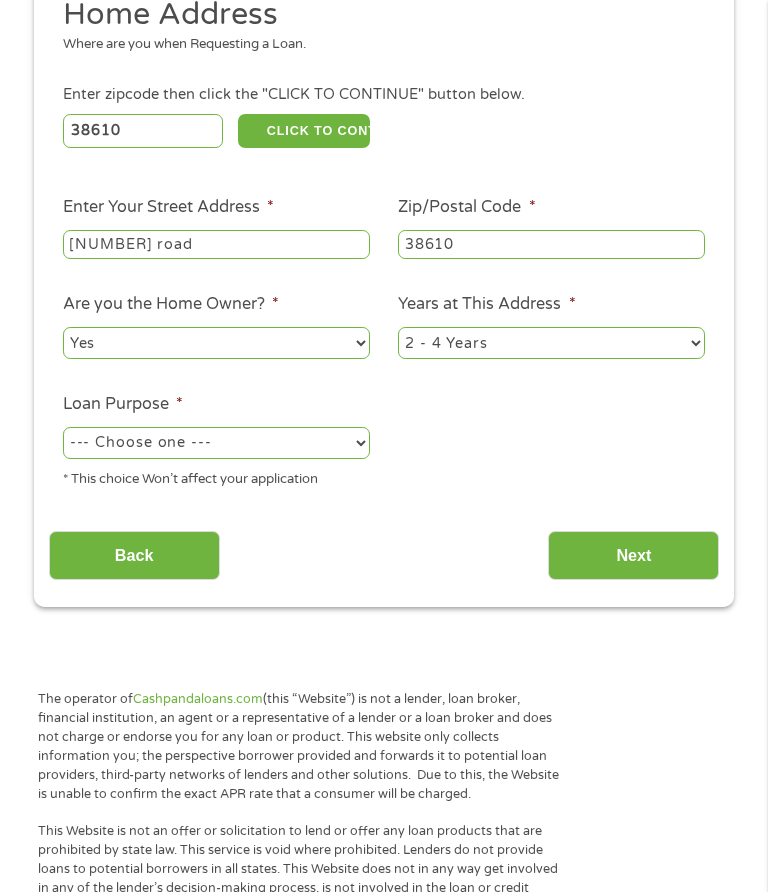 select on "60months" 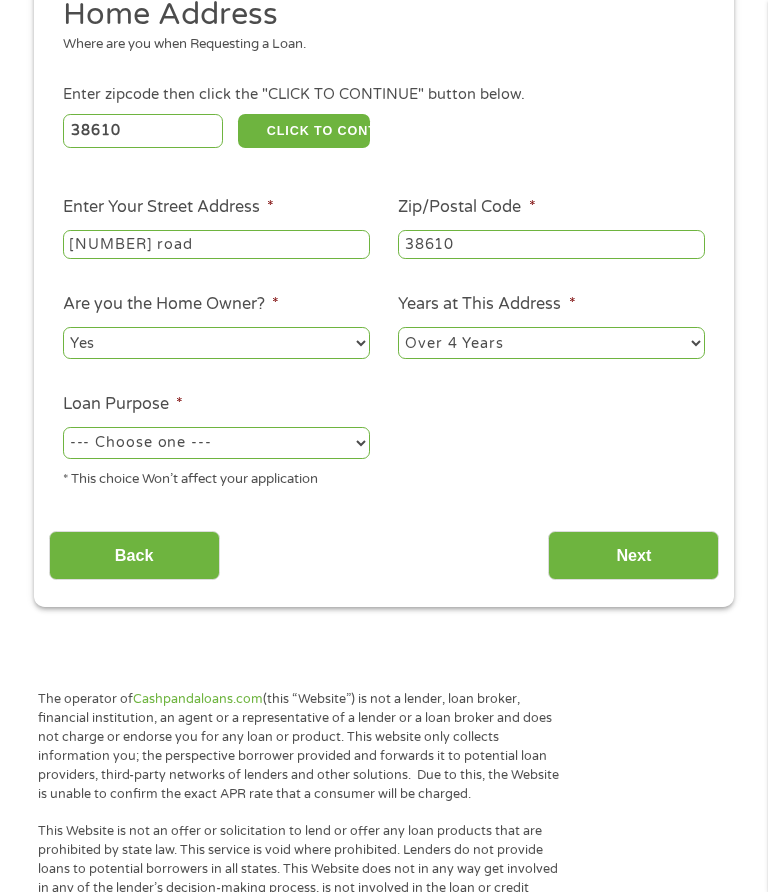 click on "--- Choose one --- Pay Bills Debt Consolidation Home Improvement Major Purchase Car Loan Short Term Cash Medical Expenses Other" at bounding box center [216, 443] 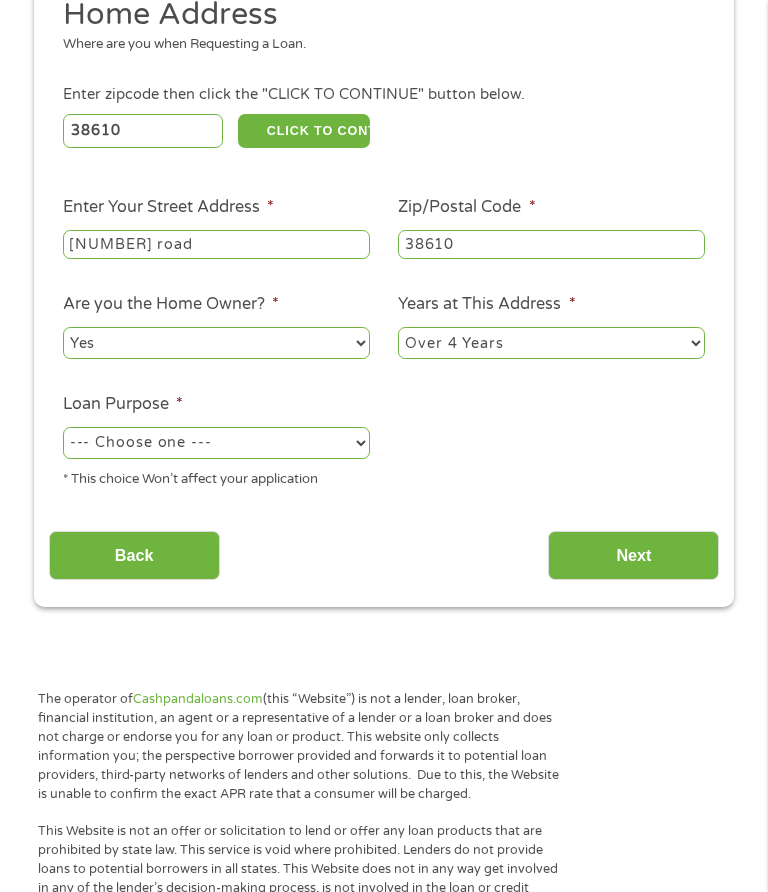 select on "paybills" 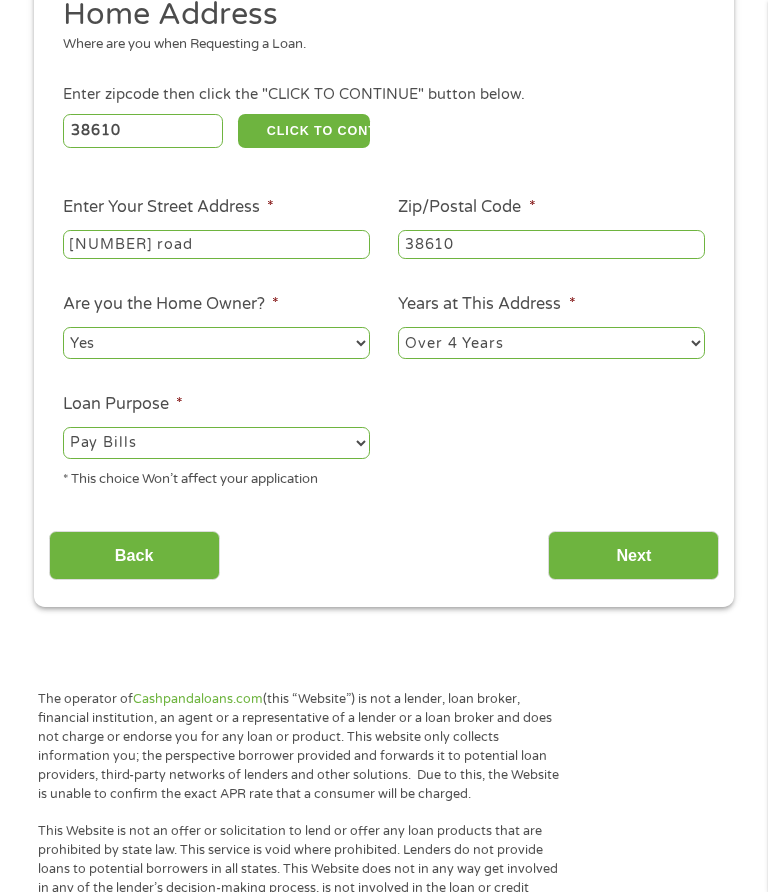 click on "Next" at bounding box center (633, 555) 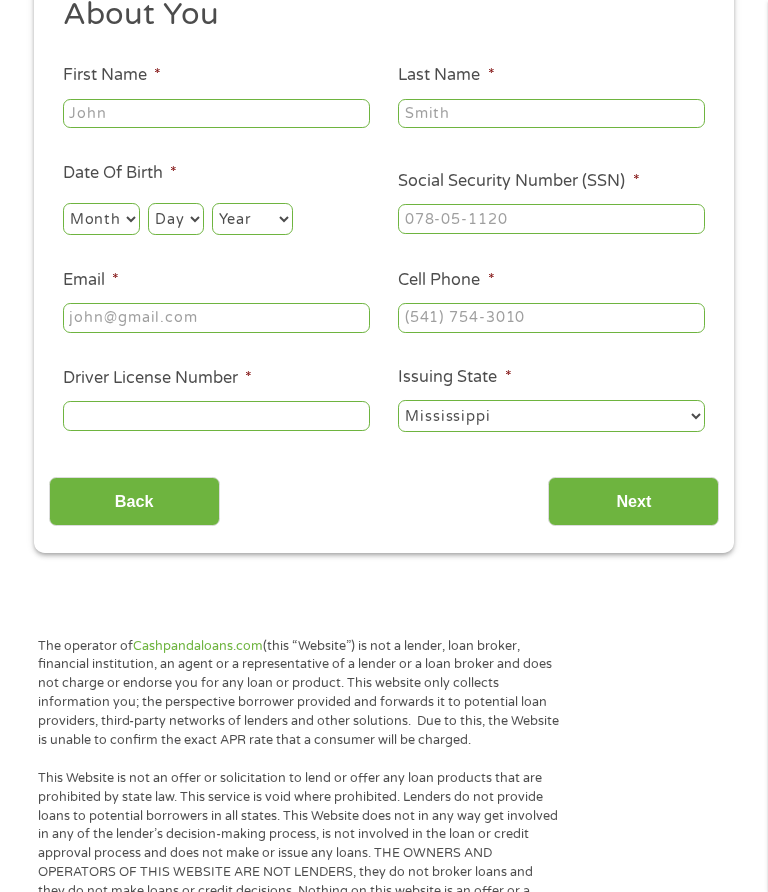 scroll, scrollTop: 8, scrollLeft: 8, axis: both 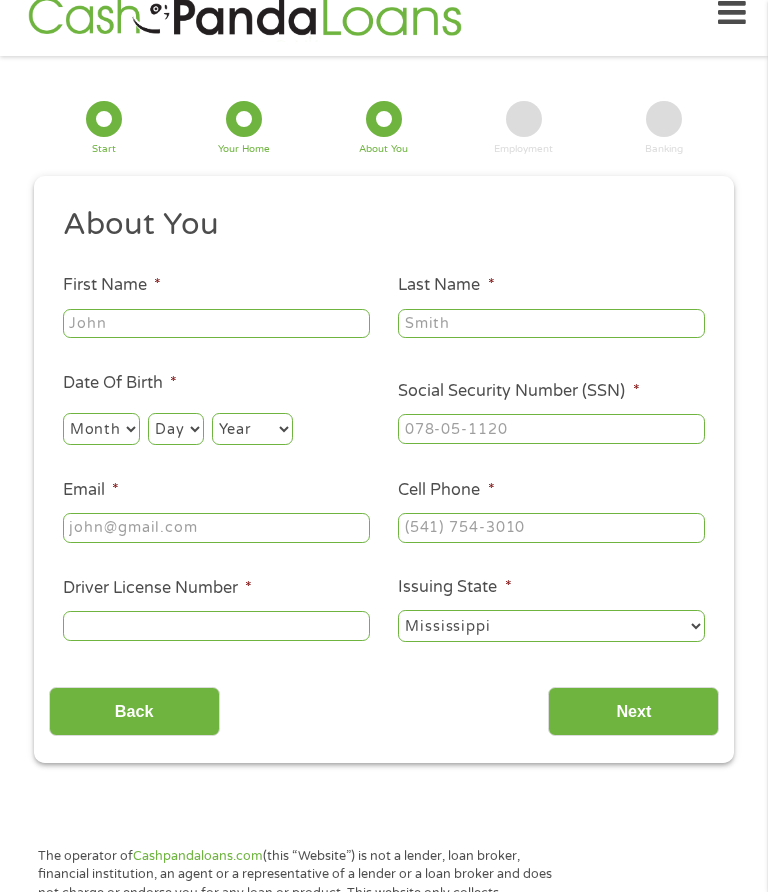 click on "First Name *" at bounding box center (216, 324) 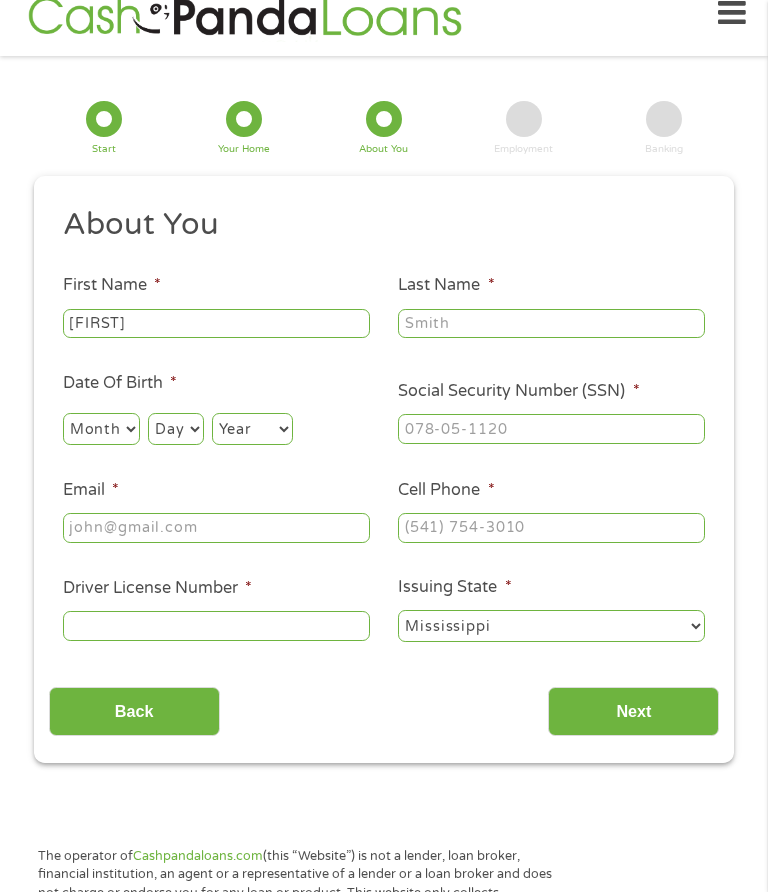 type on "[FIRST]" 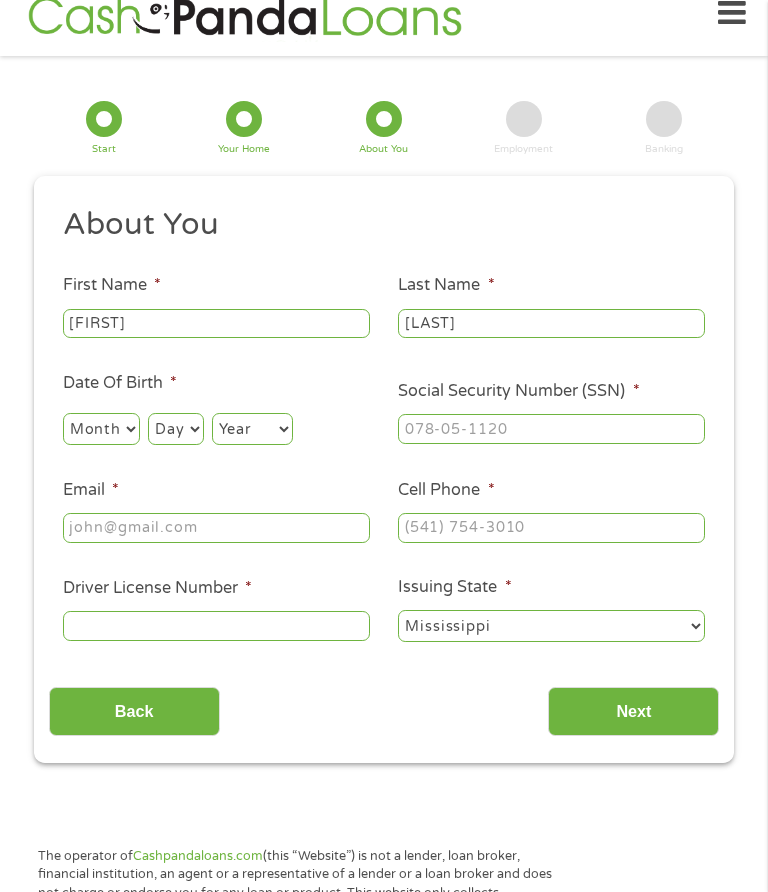 type on "[LAST]" 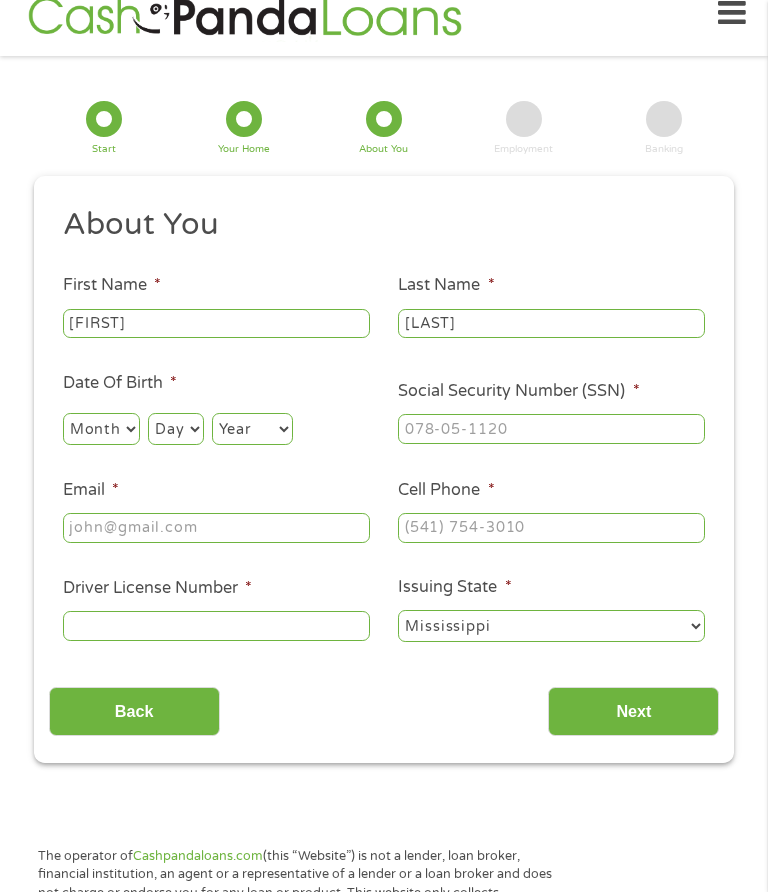 click on "Month 1 2 3 4 5 6 7 8 9 10 11 12" at bounding box center (101, 429) 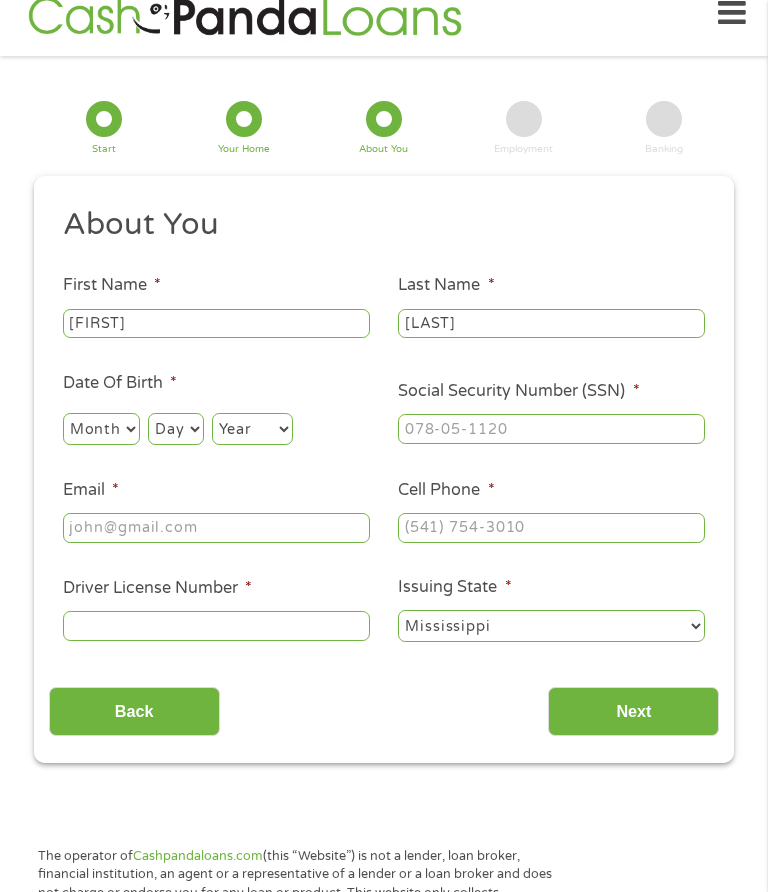 select on "6" 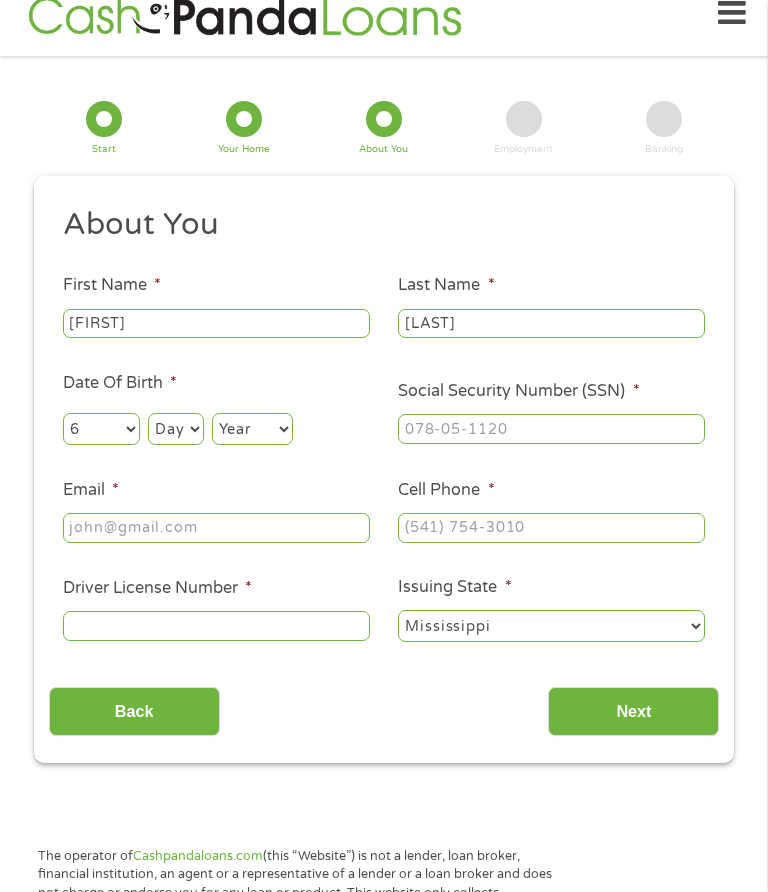 click on "Day 1 2 3 4 5 6 7 8 9 10 11 12 13 14 15 16 17 18 19 20 21 22 23 24 25 26 27 28 29 30 31" at bounding box center (175, 429) 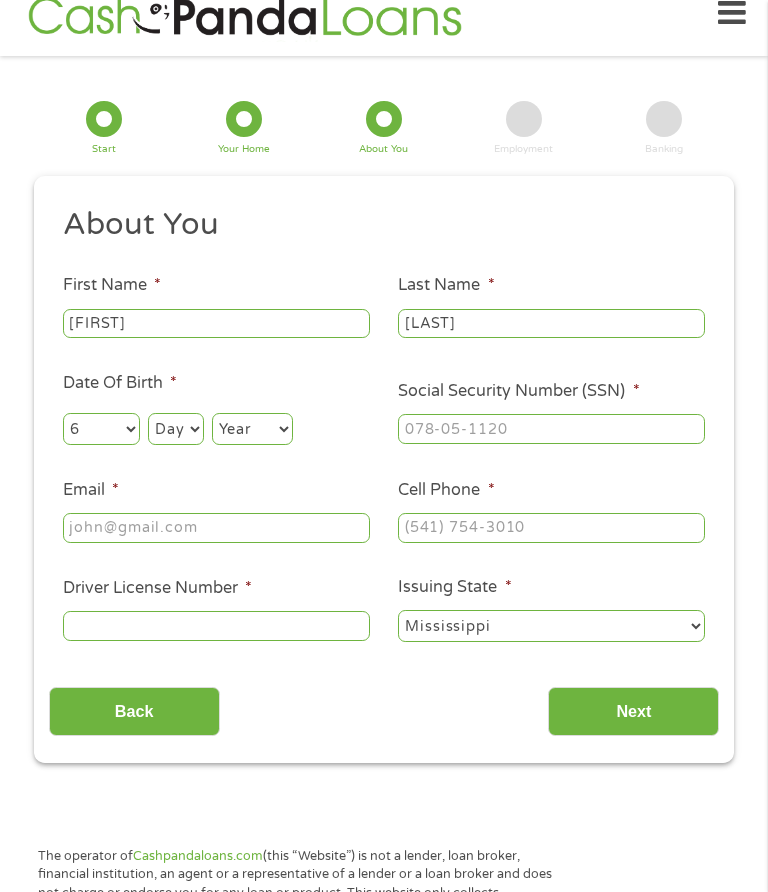 select on "3" 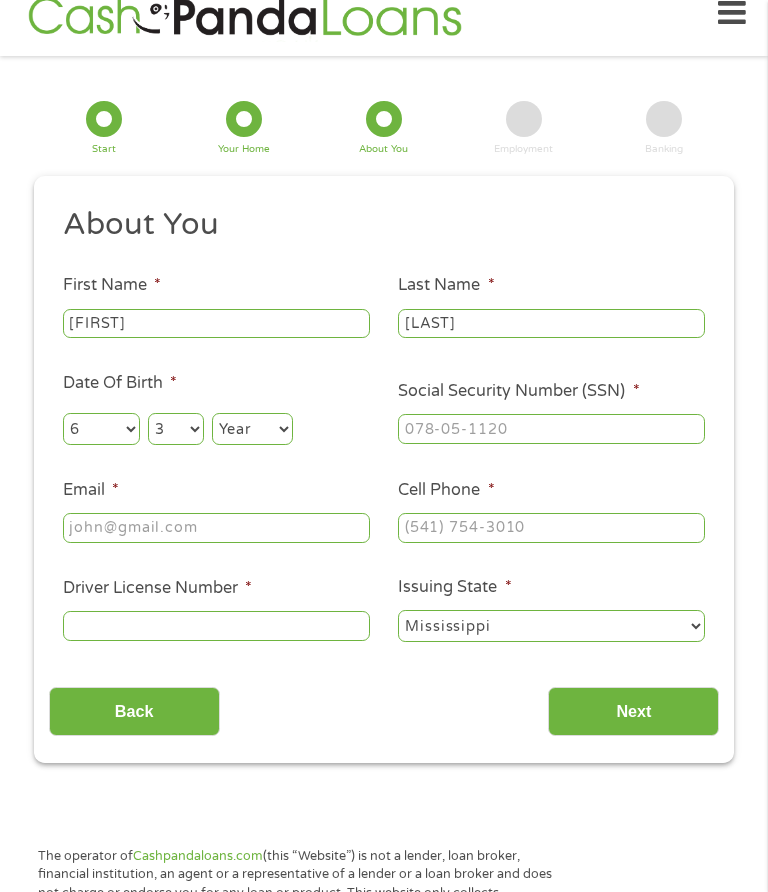click on "Year 2007 2006 2005 2004 2003 2002 2001 2000 1999 1998 1997 1996 1995 1994 1993 1992 1991 1990 1989 1988 1987 1986 1985 1984 1983 1982 1981 1980 1979 1978 1977 1976 1975 1974 1973 1972 1971 1970 1969 1968 1967 1966 1965 1964 1963 1962 1961 1960 1959 1958 1957 1956 1955 1954 1953 1952 1951 1950 1949 1948 1947 1946 1945 1944 1943 1942 1941 1940 1939 1938 1937 1936 1935 1934 1933 1932 1931 1930 1929 1928 1927 1926 1925 1924 1923 1922 1921 1920" at bounding box center (252, 429) 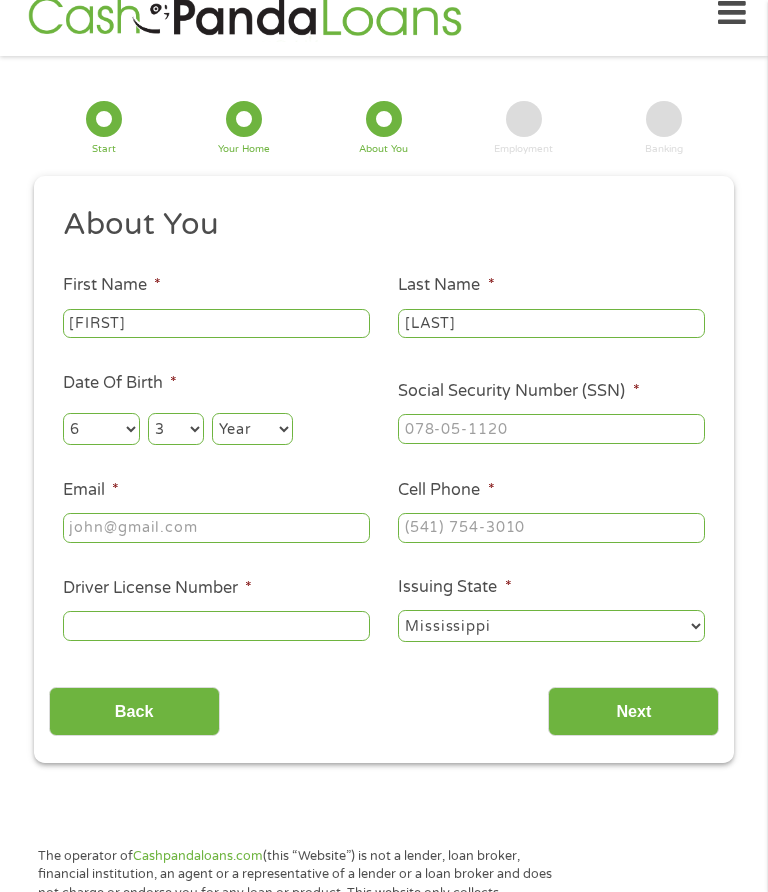 select on "1966" 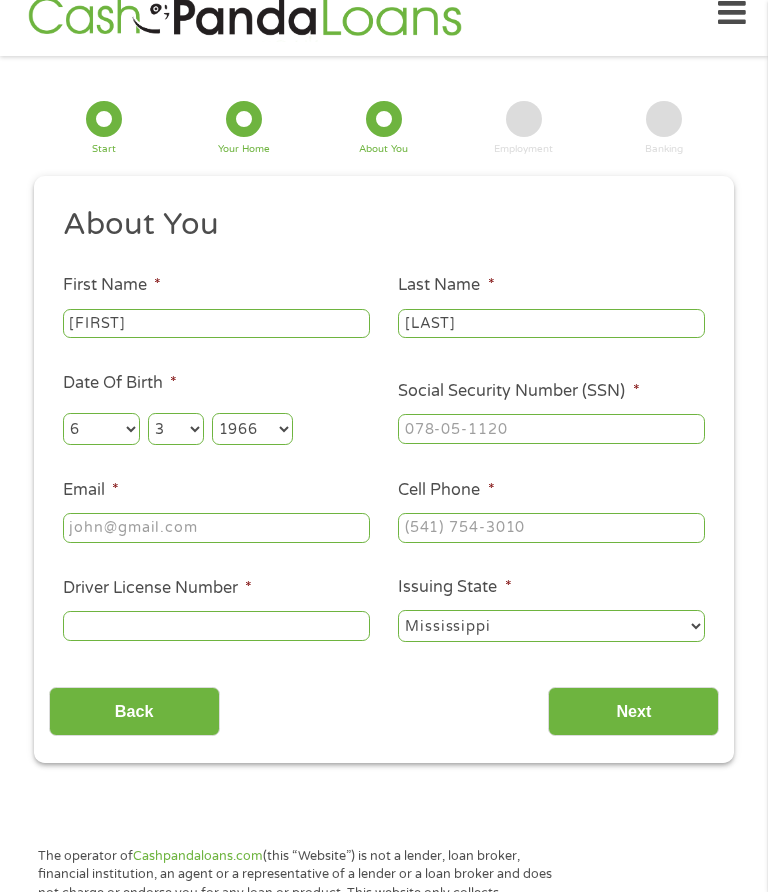 click on "Cell Phone *" at bounding box center (551, 528) 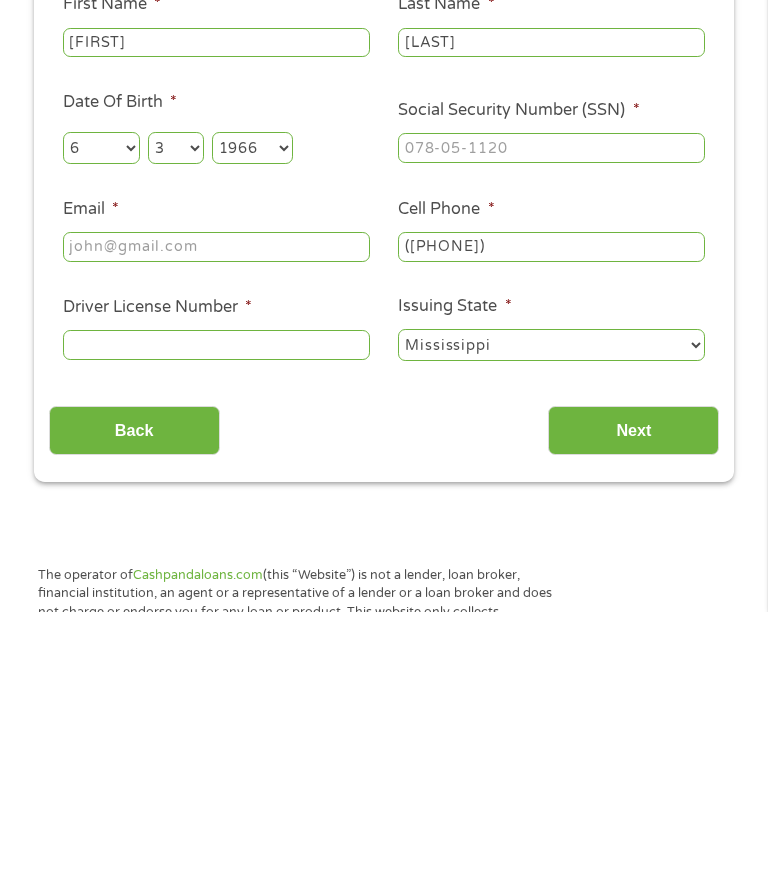 click on "Email *" at bounding box center [216, 528] 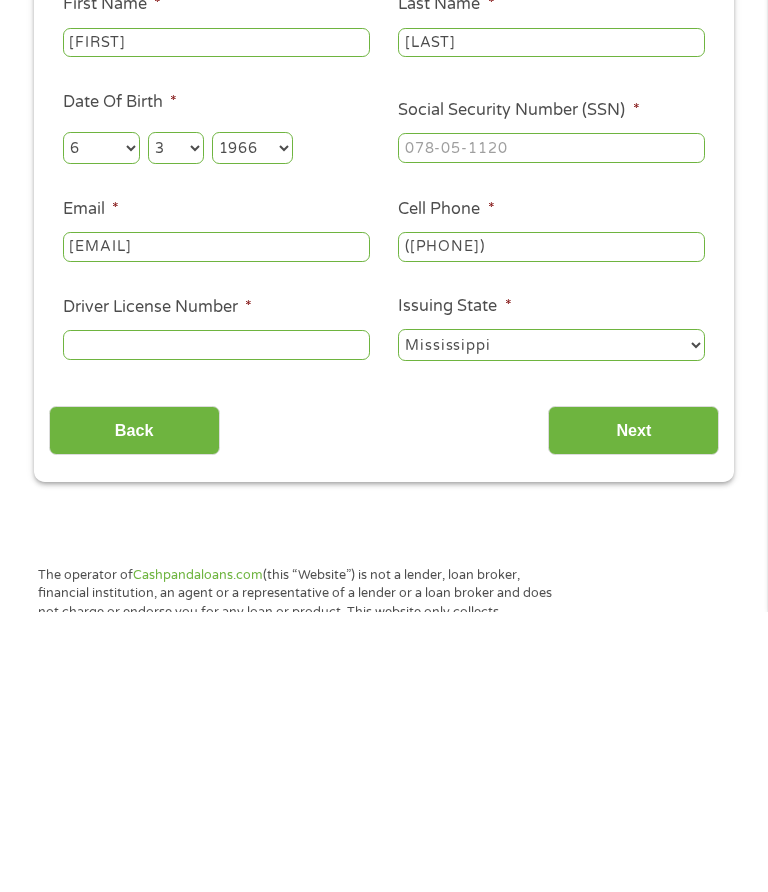 type on "[EMAIL]" 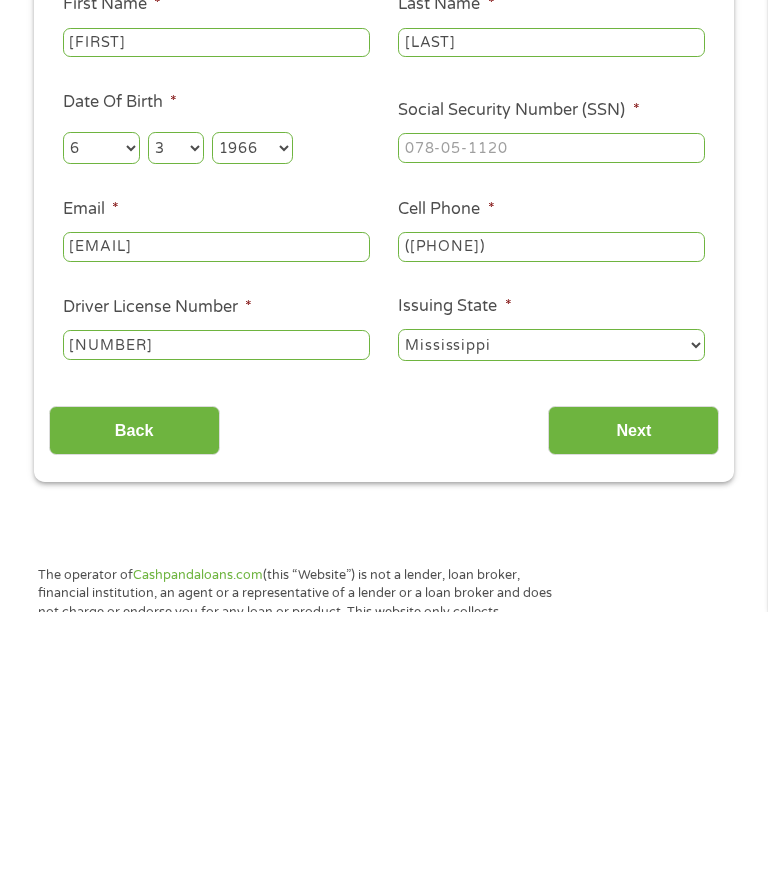type on "[NUMBER]" 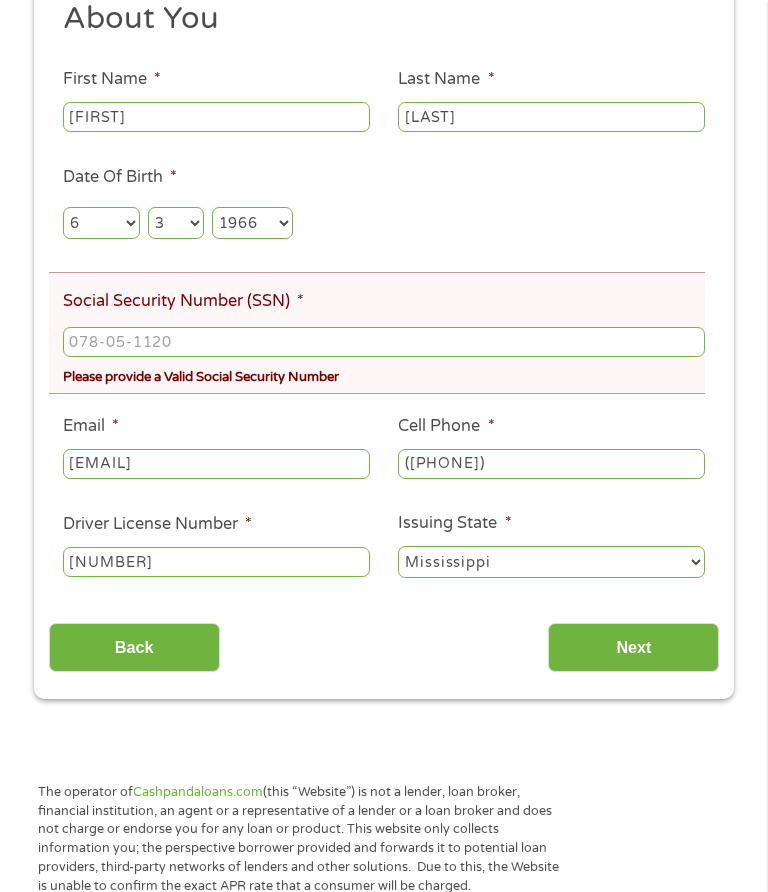 scroll, scrollTop: 8, scrollLeft: 8, axis: both 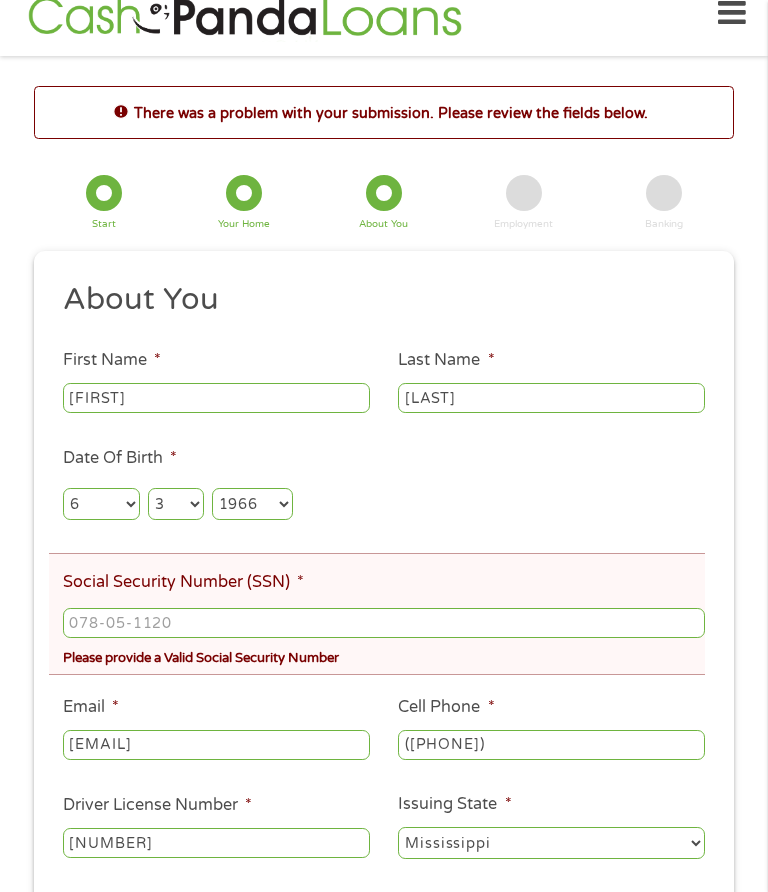 click on "Social Security Number (SSN) *" at bounding box center [384, 623] 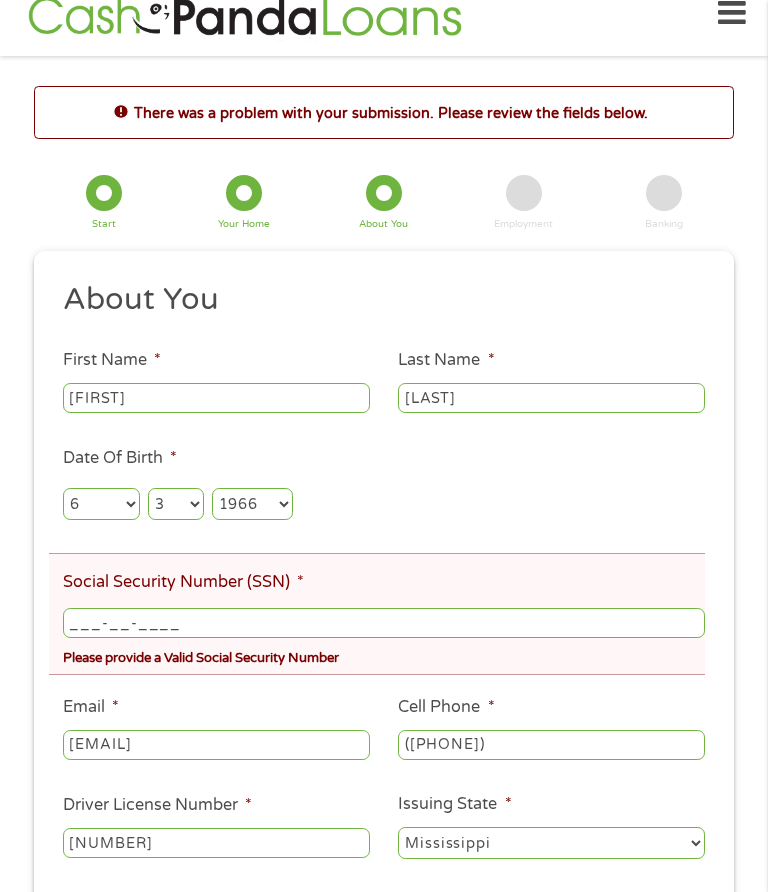 scroll, scrollTop: 43, scrollLeft: 0, axis: vertical 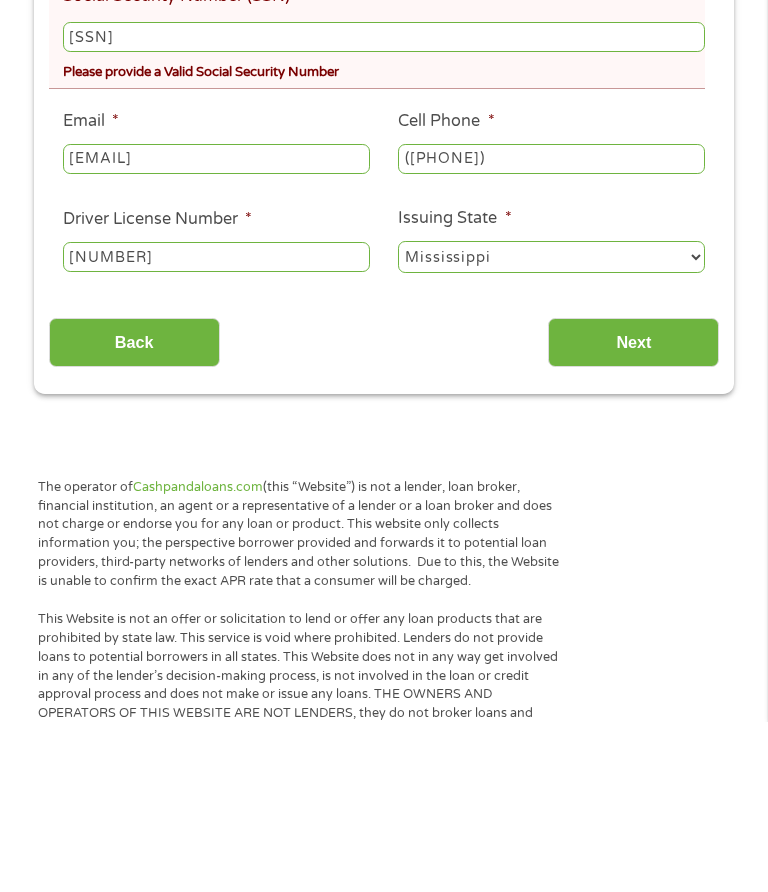 click on "Next" at bounding box center (633, 513) 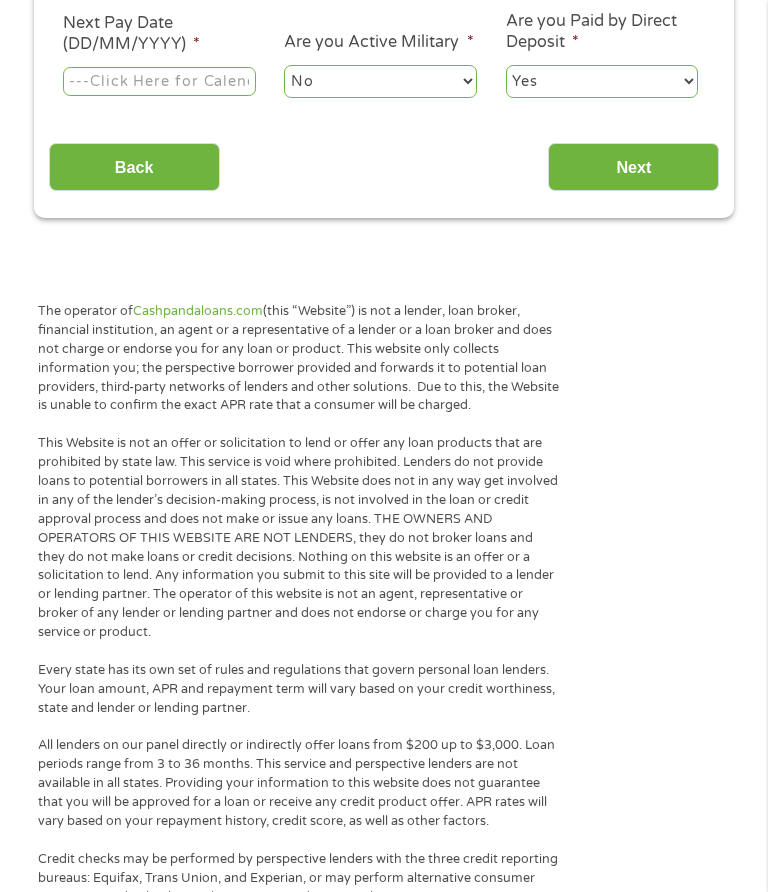 scroll, scrollTop: 8, scrollLeft: 8, axis: both 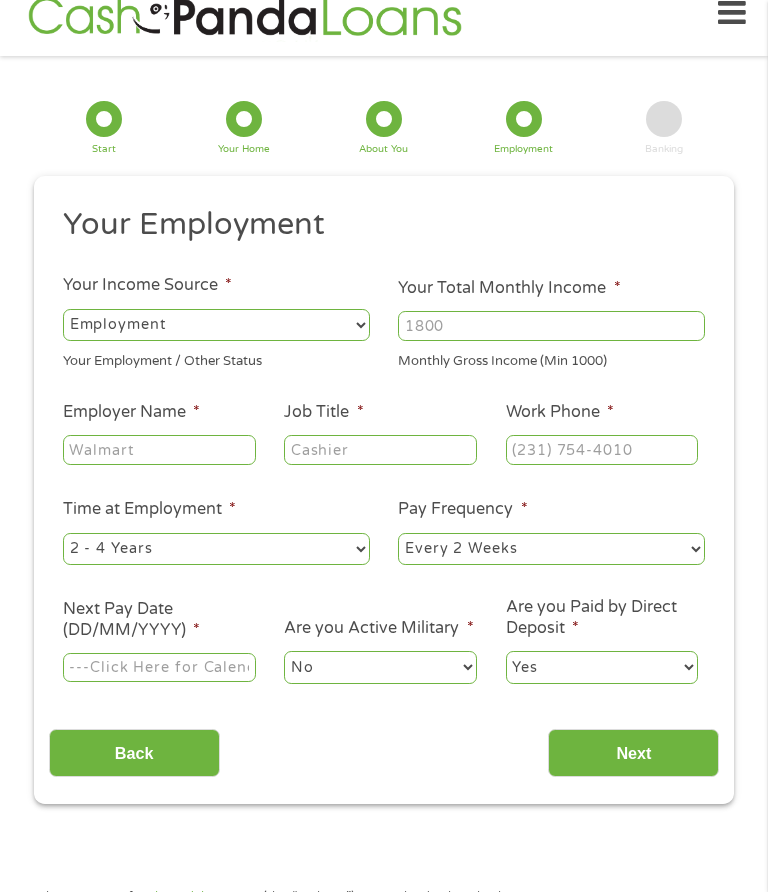 click on "Next" at bounding box center (633, 753) 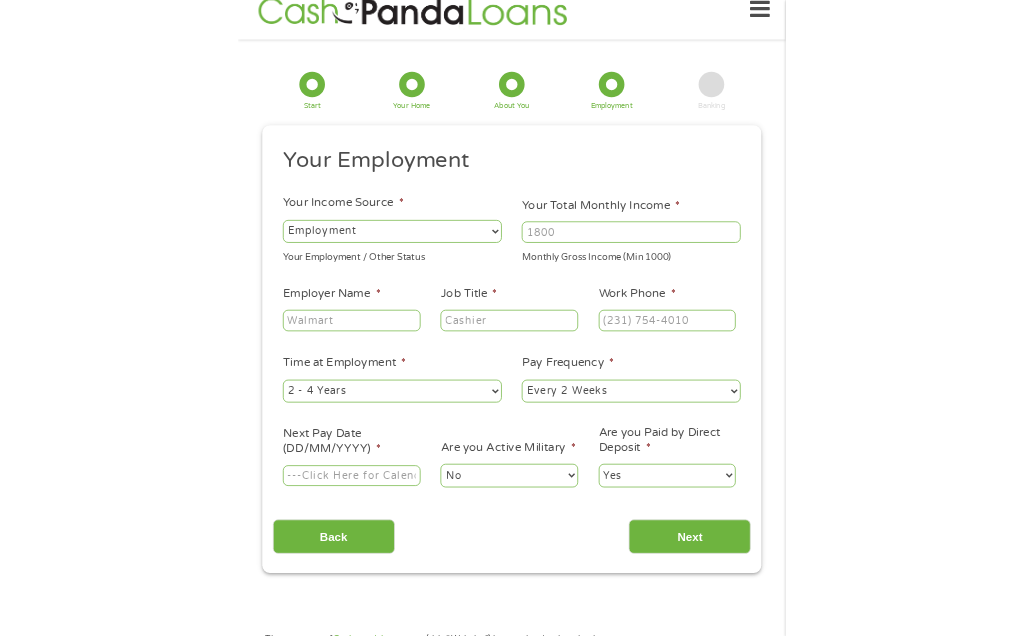 scroll, scrollTop: 8, scrollLeft: 8, axis: both 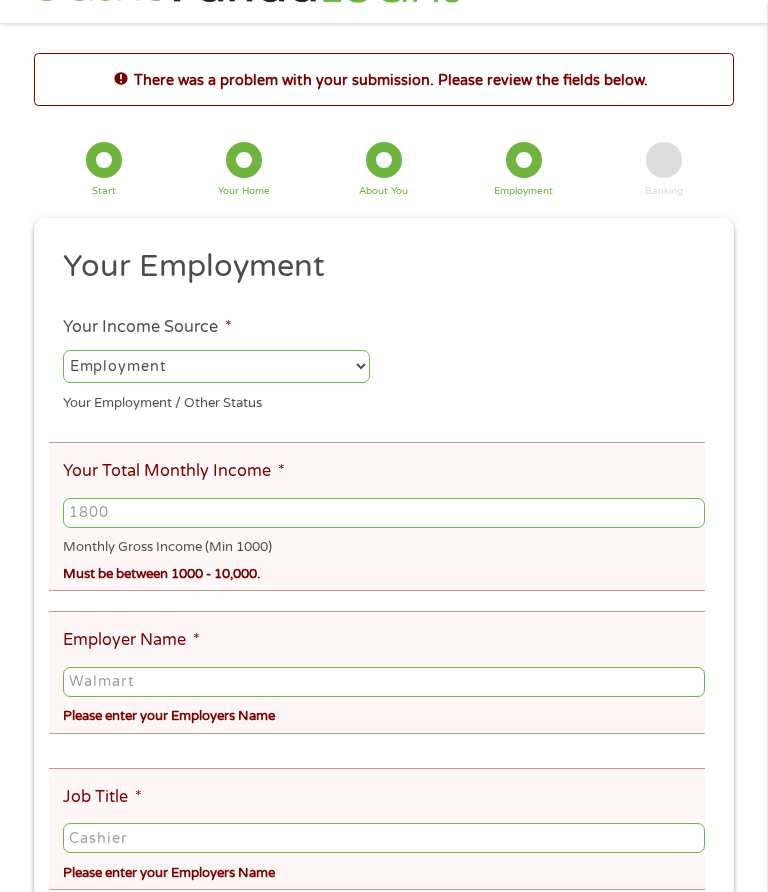 click on "Your Total Monthly Income *" at bounding box center [384, 513] 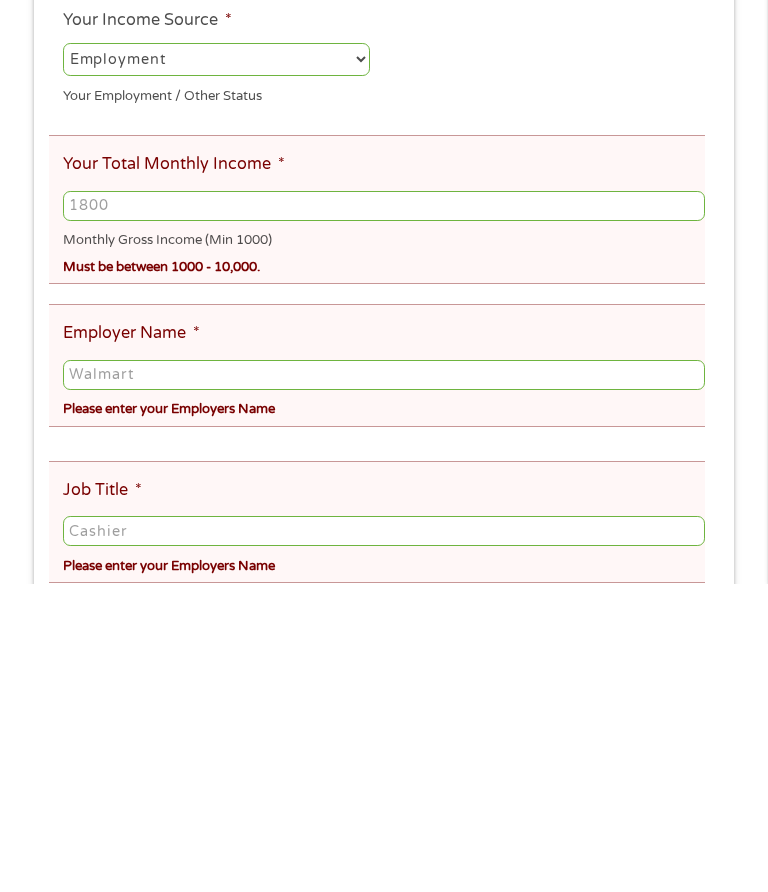 type on "[PRICE]" 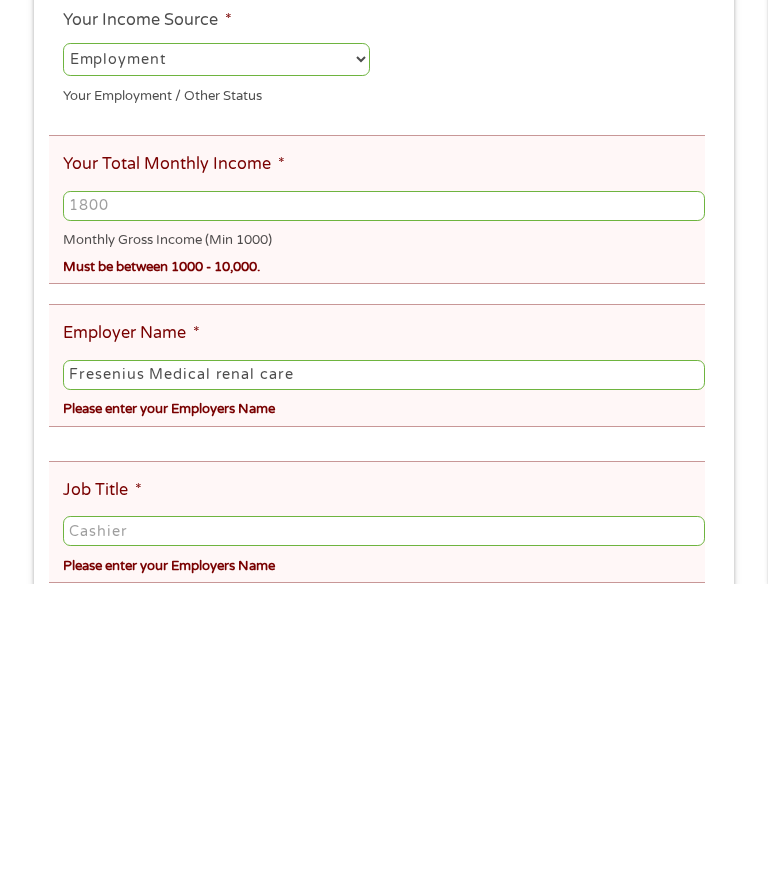 type on "Fresenius Medical renal care" 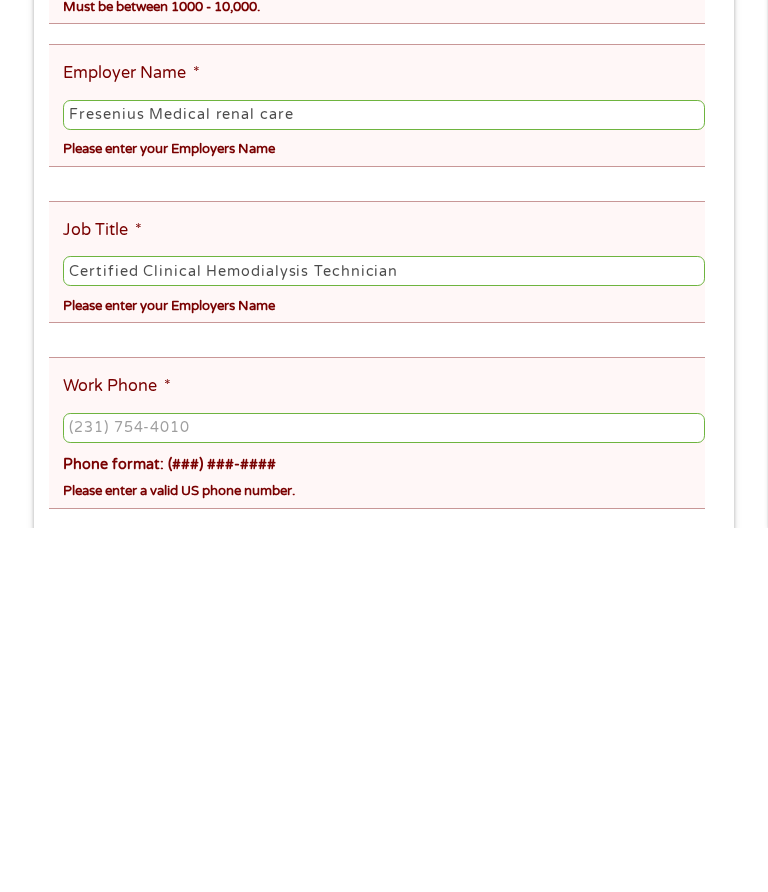 type on "Certified Clinical Hemodialysis Technician" 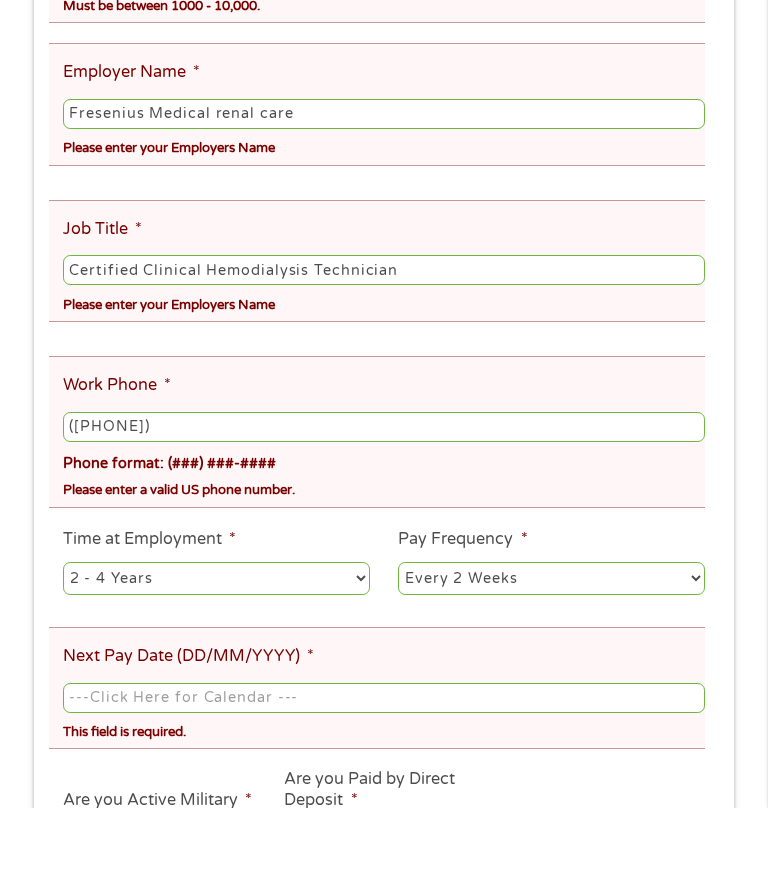scroll, scrollTop: 555, scrollLeft: 0, axis: vertical 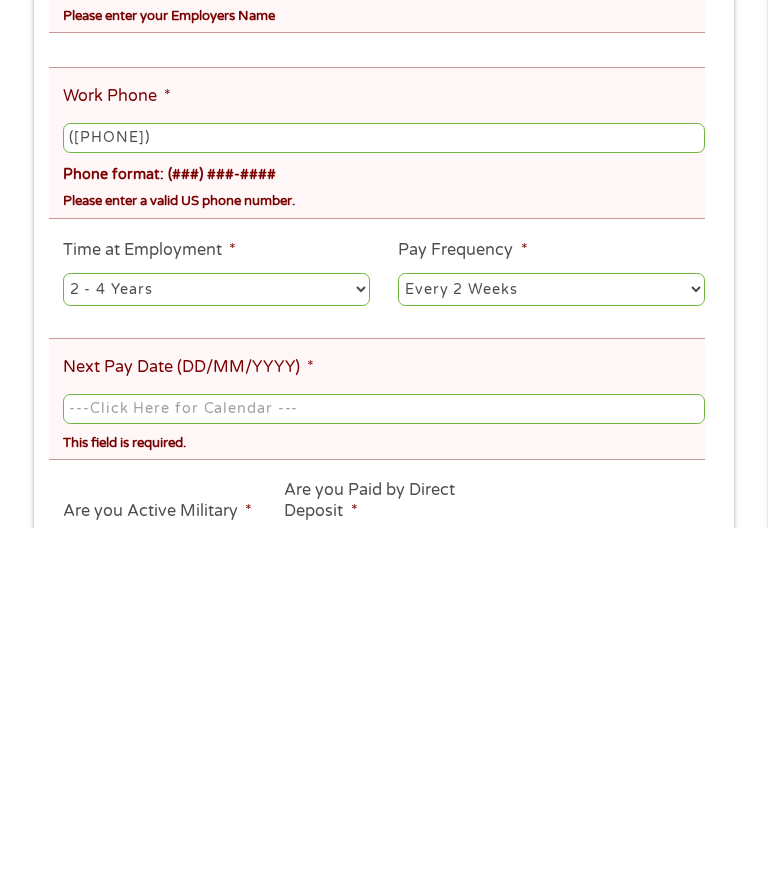 click on "--- Choose one --- 1 Year or less 1 - 2 Years 2 - 4 Years Over 4 Years" at bounding box center (216, 653) 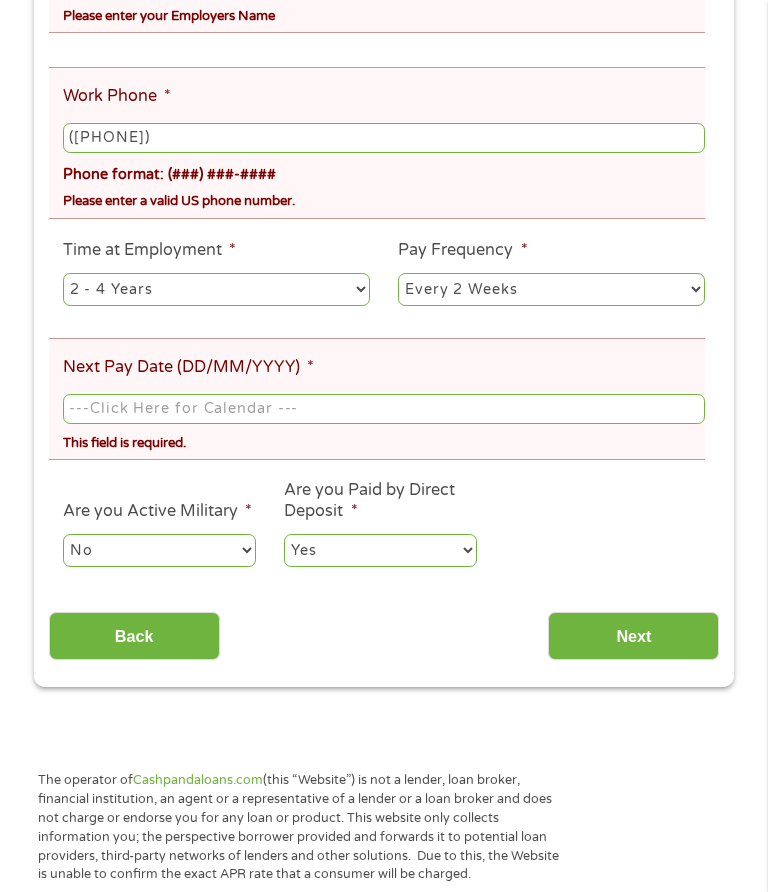 select on "60months" 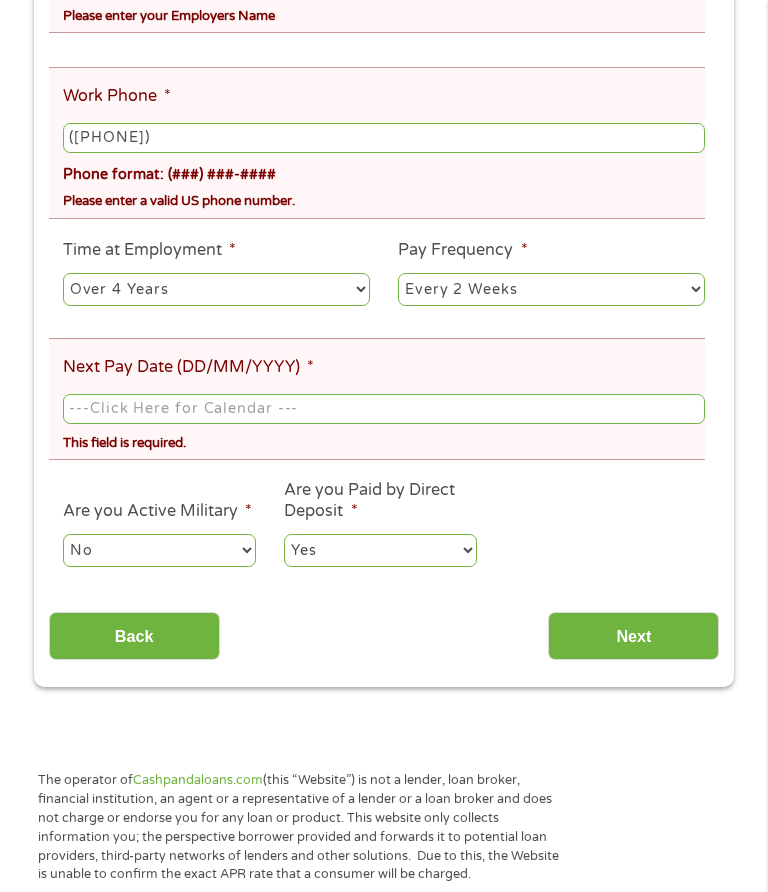 click on "Next Pay Date (DD/MM/YYYY) *" at bounding box center (384, 409) 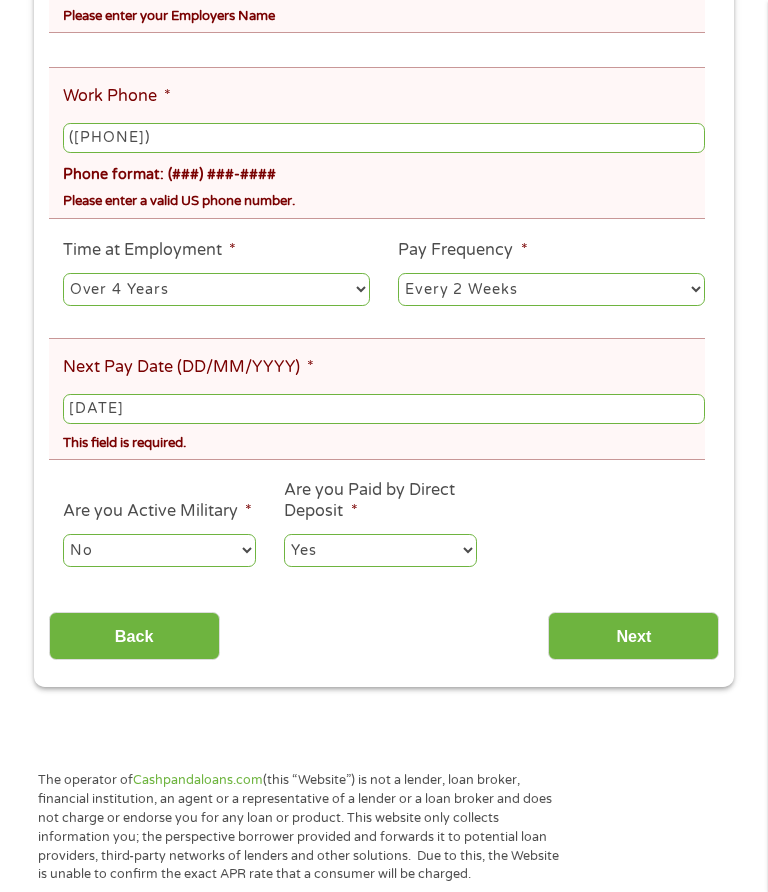 click on "Next" at bounding box center [633, 636] 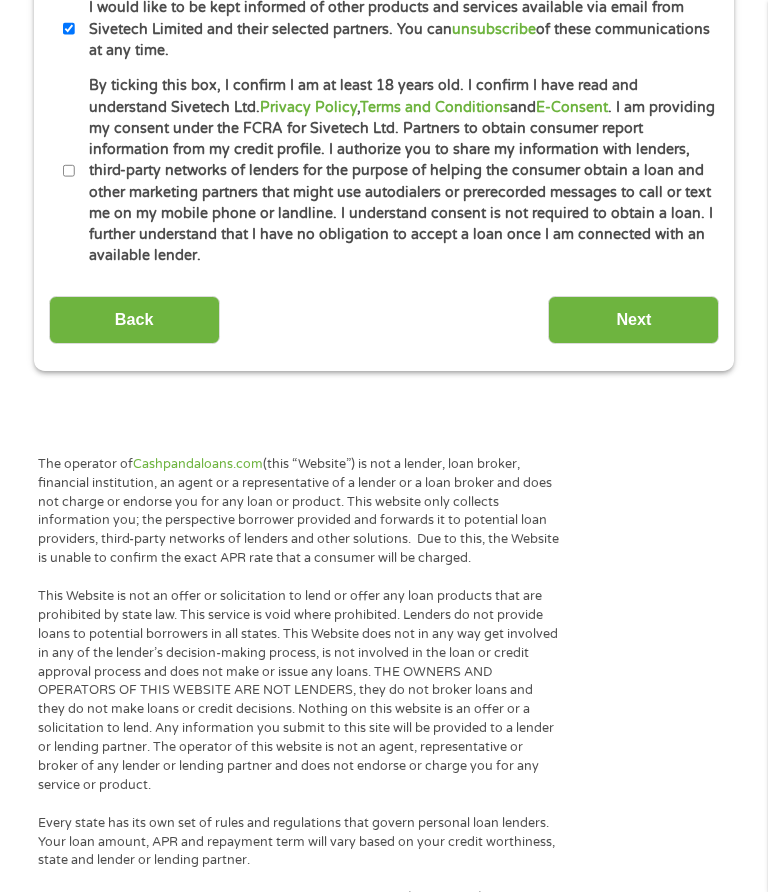 scroll, scrollTop: 8, scrollLeft: 8, axis: both 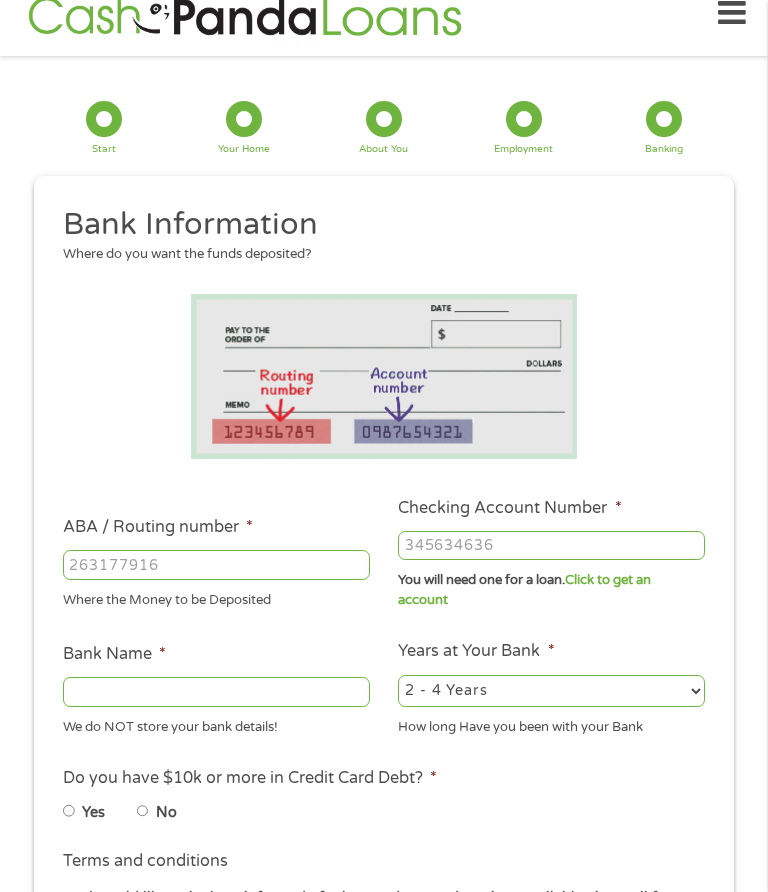 click on "ABA / Routing number *" at bounding box center (216, 565) 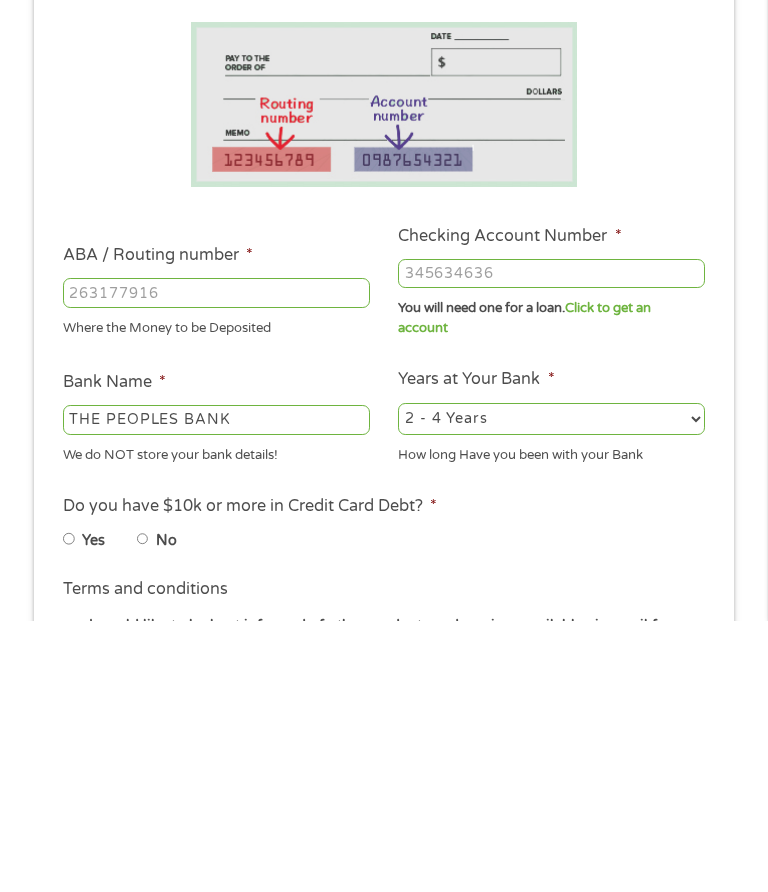 type on "[NUMBER]" 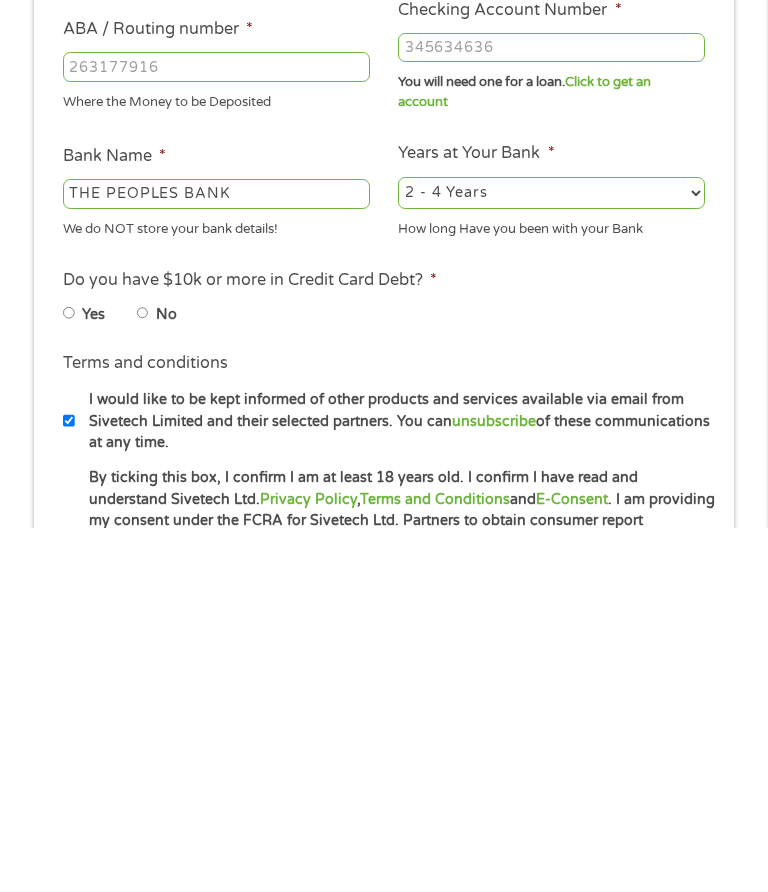 type on "[NUMBER]" 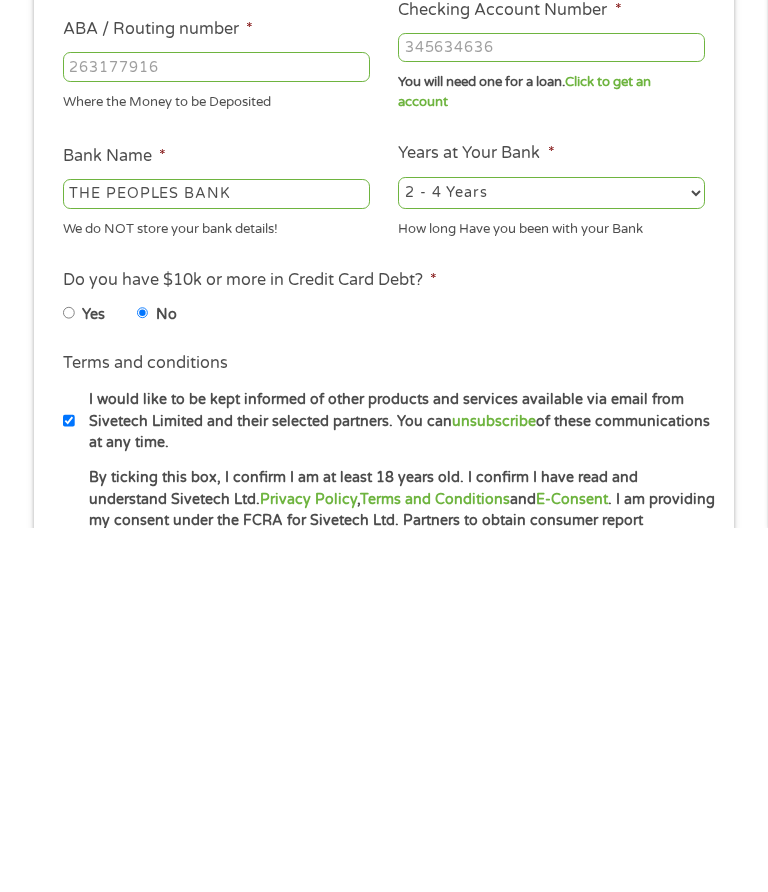 scroll, scrollTop: 528, scrollLeft: 0, axis: vertical 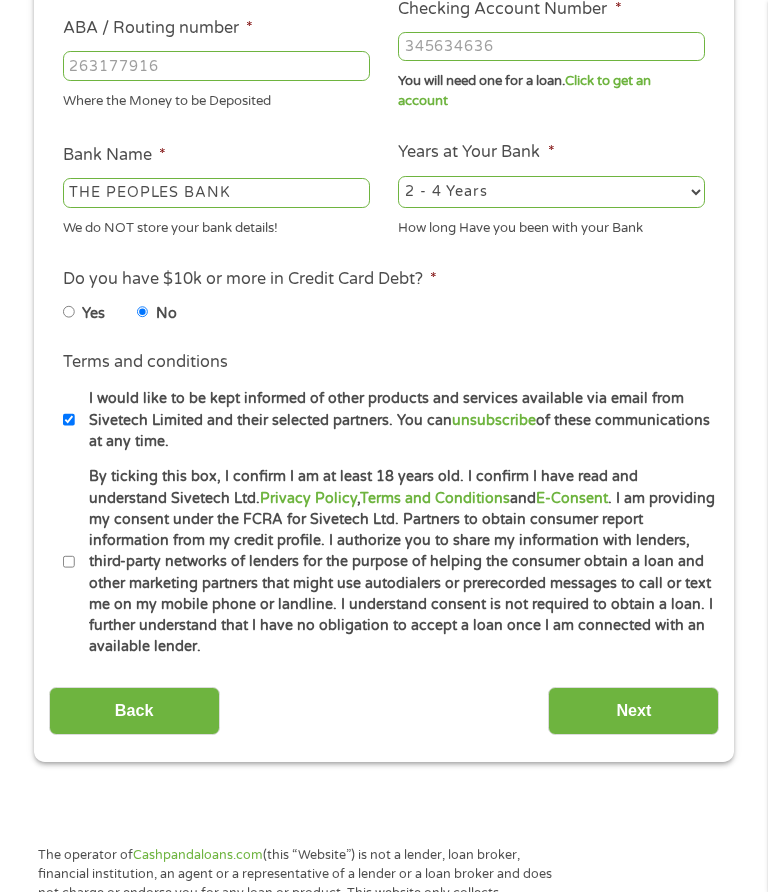 click on "I would like to be kept informed of other products and services available via email from Sivetech Limited and their selected partners. You can   unsubscribe   of these communications at any time." at bounding box center (69, 420) 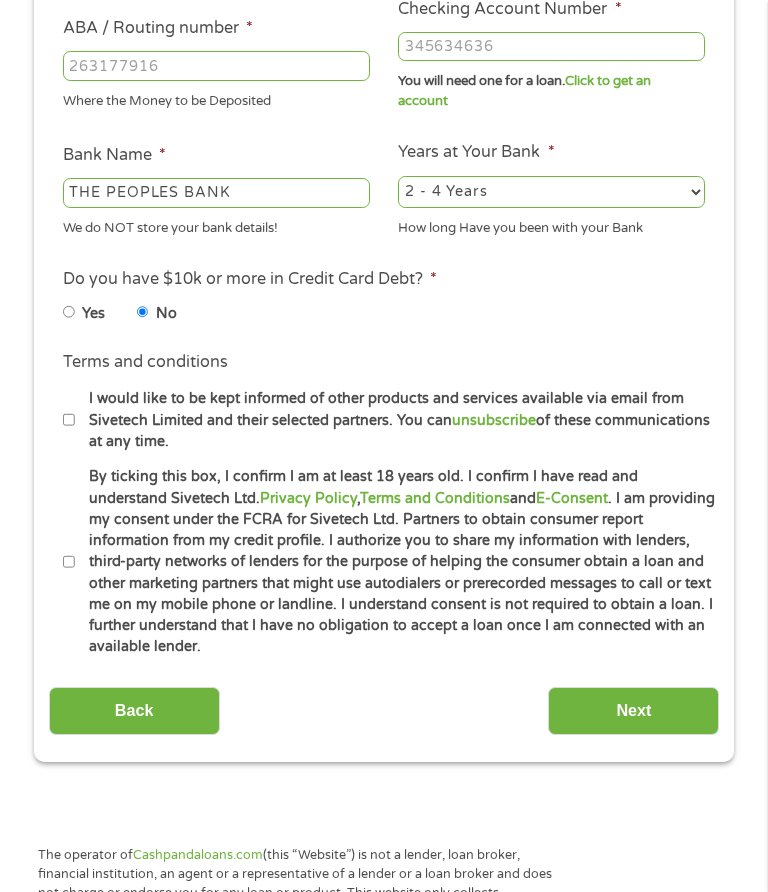 click on "Next" at bounding box center (633, 711) 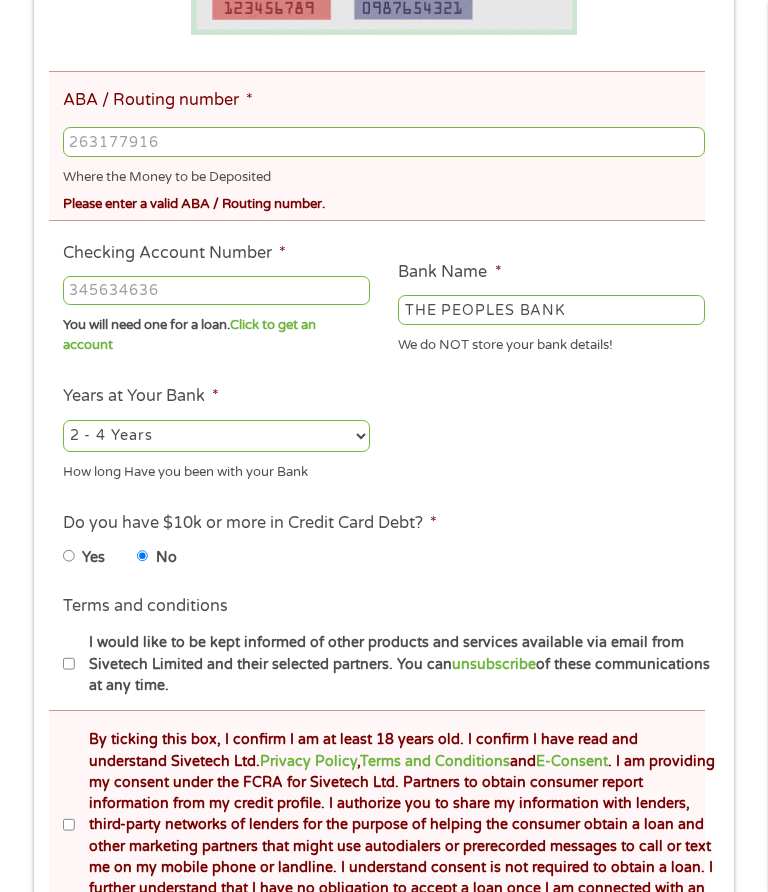 scroll, scrollTop: 62, scrollLeft: 0, axis: vertical 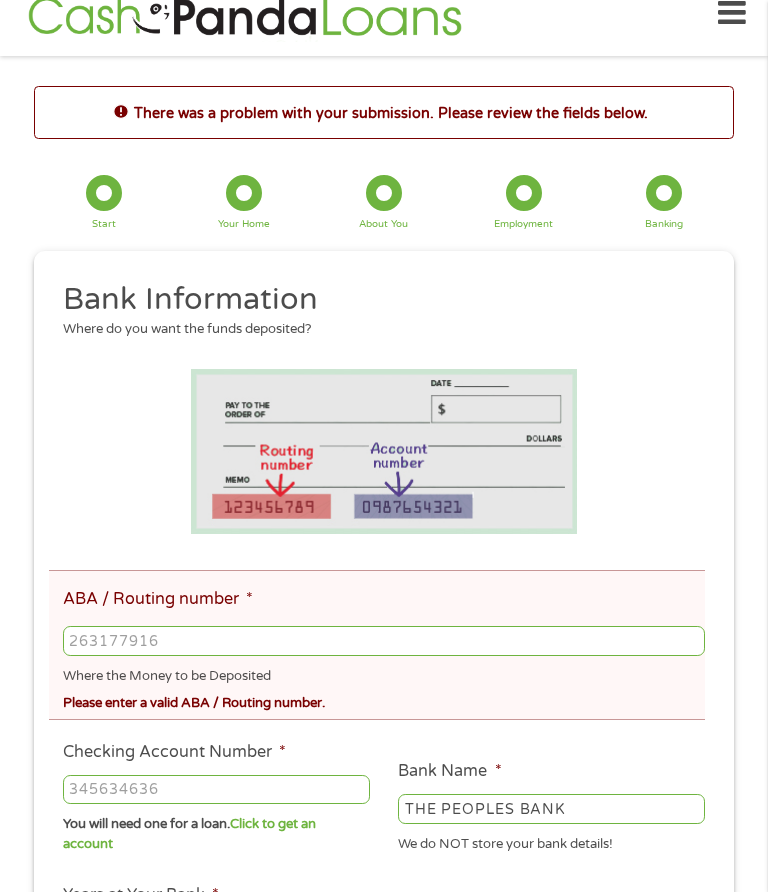 click on "[NUMBER]" at bounding box center [384, 641] 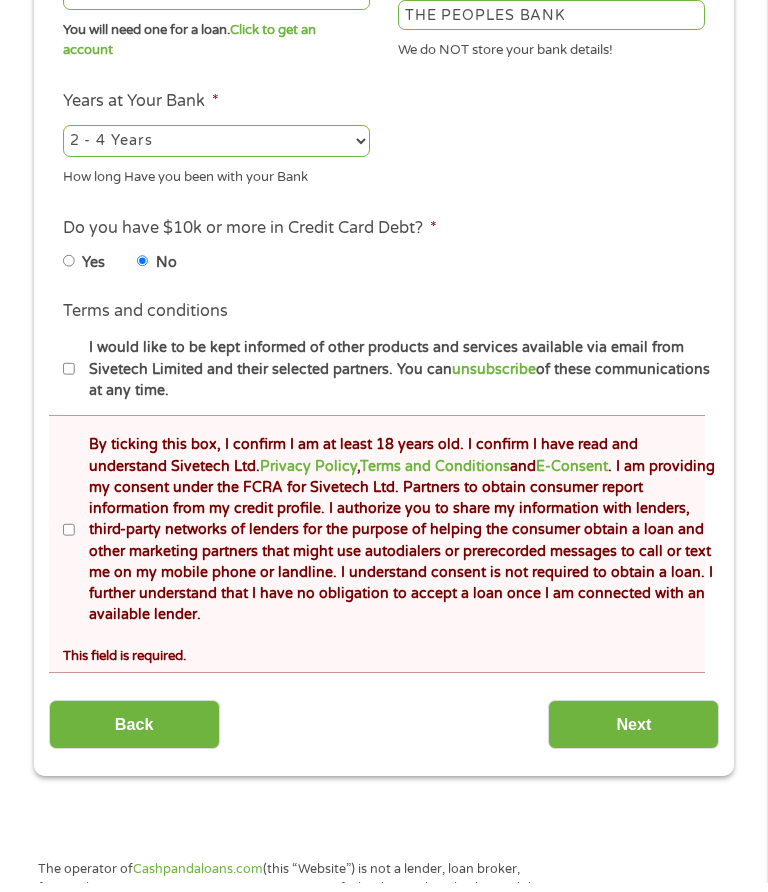 scroll, scrollTop: 815, scrollLeft: 0, axis: vertical 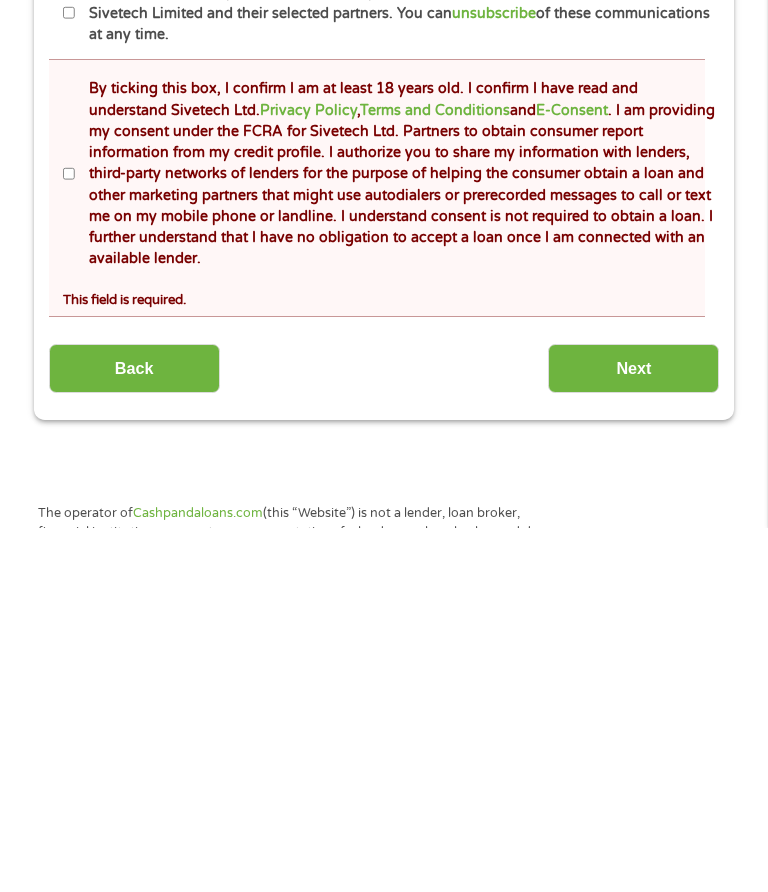 type on "[NUMBER]" 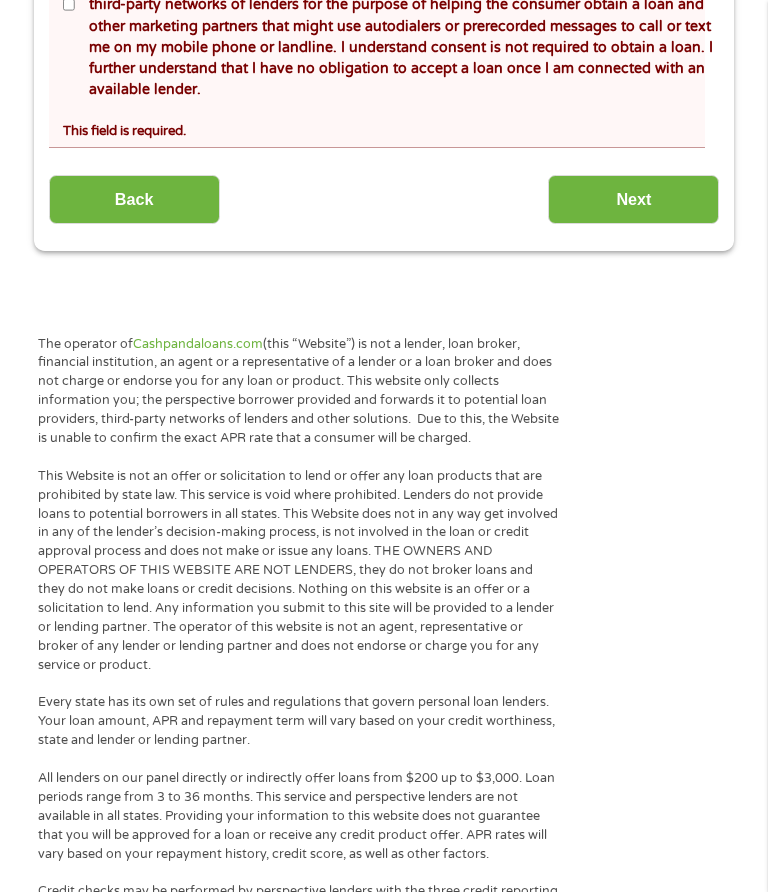 scroll, scrollTop: 8, scrollLeft: 8, axis: both 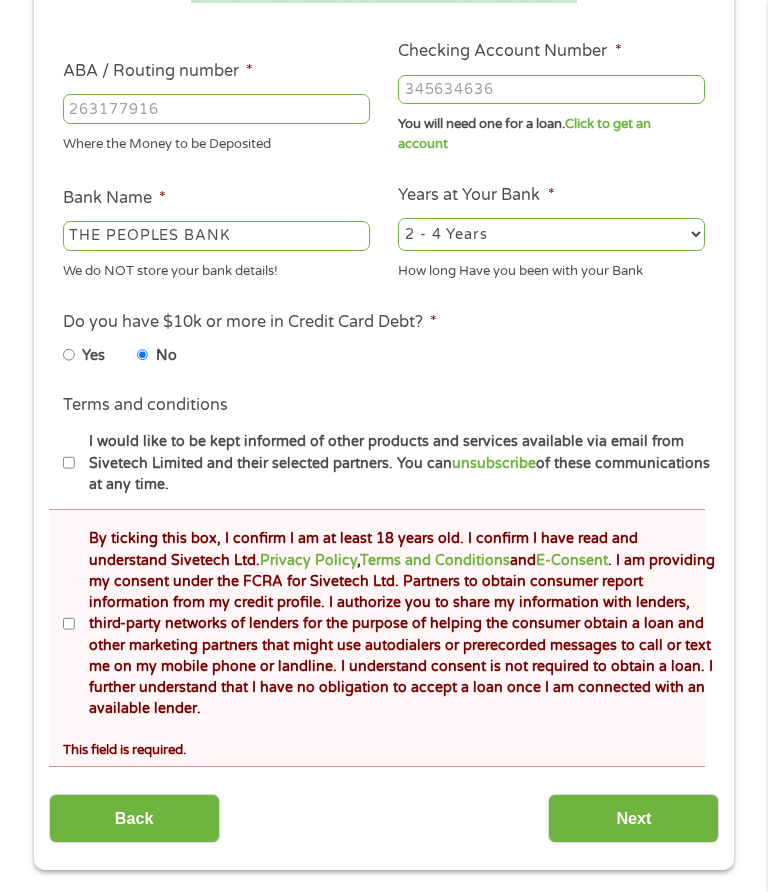 click on "By ticking this box, I confirm I am at least 18 years old. I confirm I have read and understand Sivetech Ltd.  Privacy Policy ,  Terms and Conditions  and  E-Consent . I am providing my consent under the FCRA for Sivetech Ltd. Partners to obtain consumer report information from my credit profile. I authorize you to share my information with lenders, third-party networks of lenders for the purpose of helping the consumer obtain a loan and other marketing partners that might use autodialers or prerecorded messages to call or text me on my mobile phone or landline. I understand consent is not required to obtain a loan. I further understand that I have no obligation to accept a loan once I am connected with an available lender." at bounding box center (69, 625) 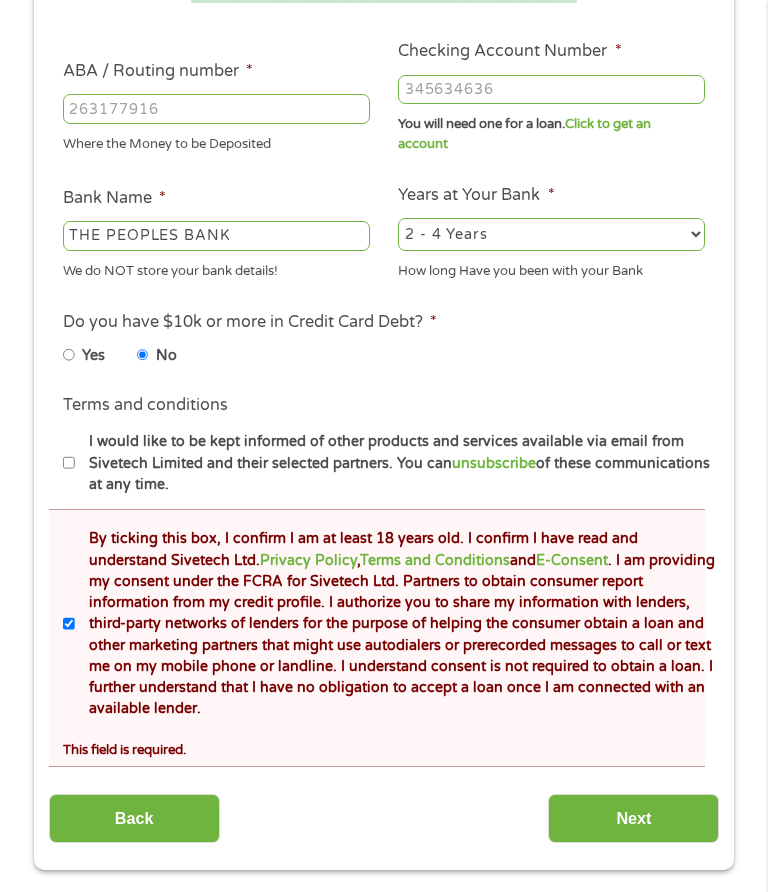 scroll, scrollTop: 560, scrollLeft: 0, axis: vertical 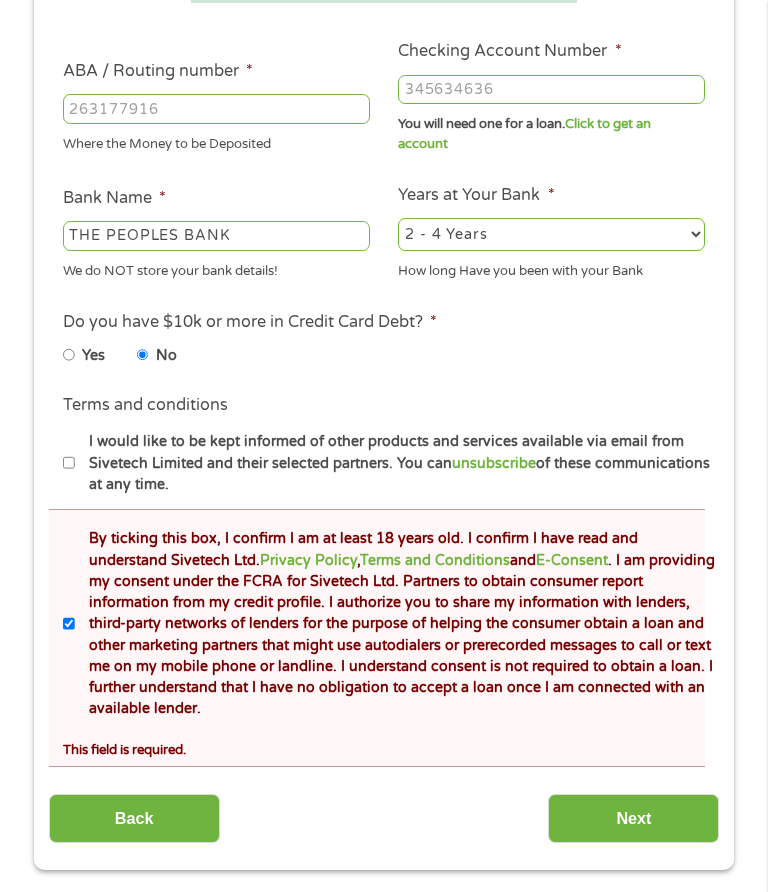click on "Next" at bounding box center (633, 818) 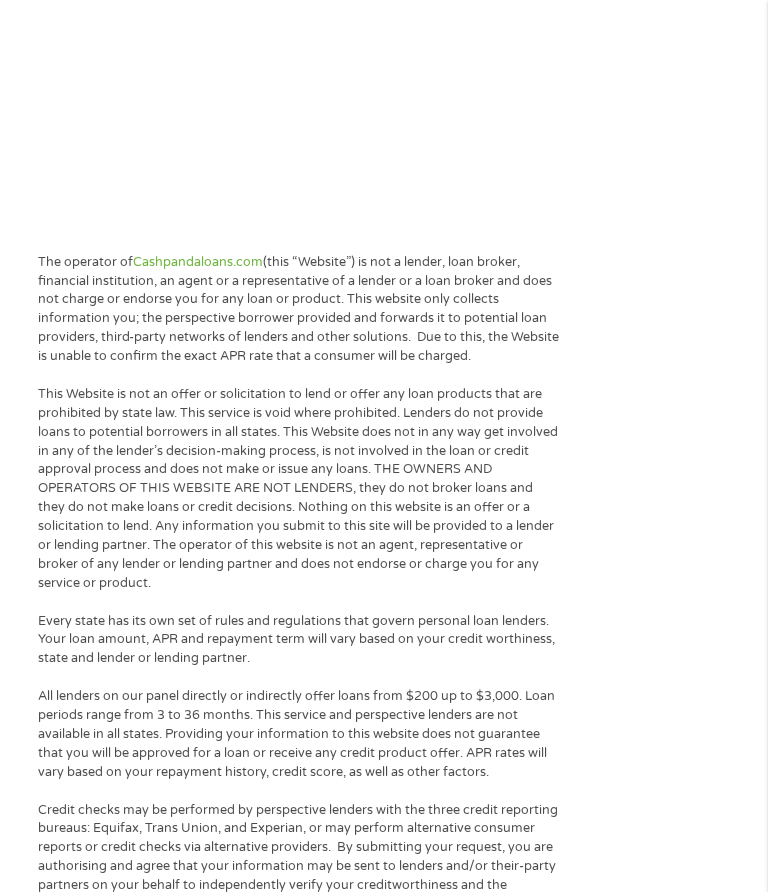 scroll, scrollTop: 8, scrollLeft: 8, axis: both 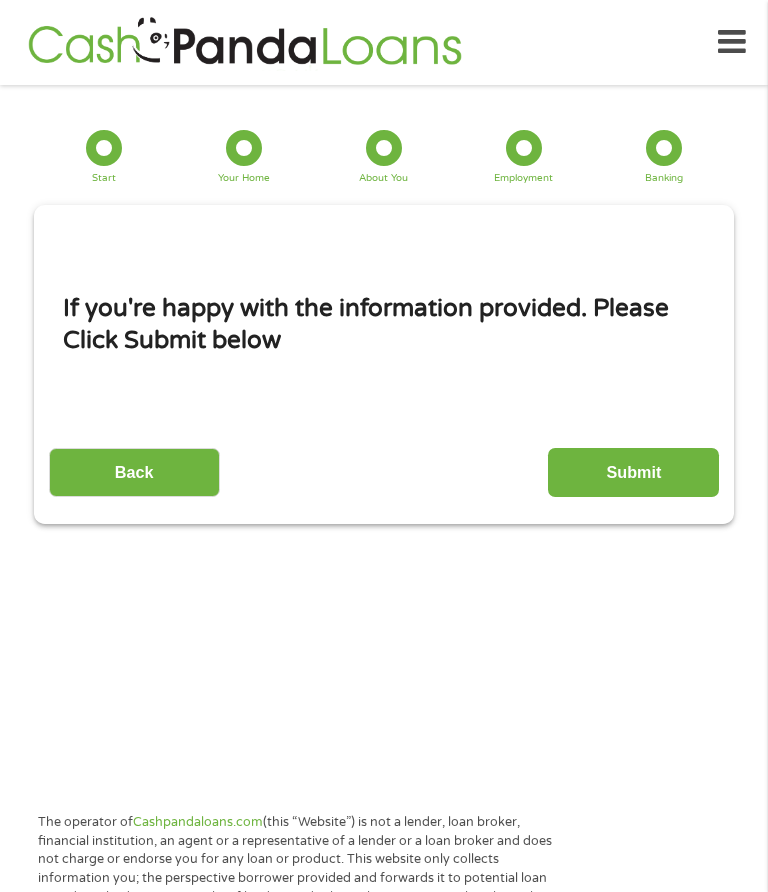 click on "Submit" at bounding box center [633, 472] 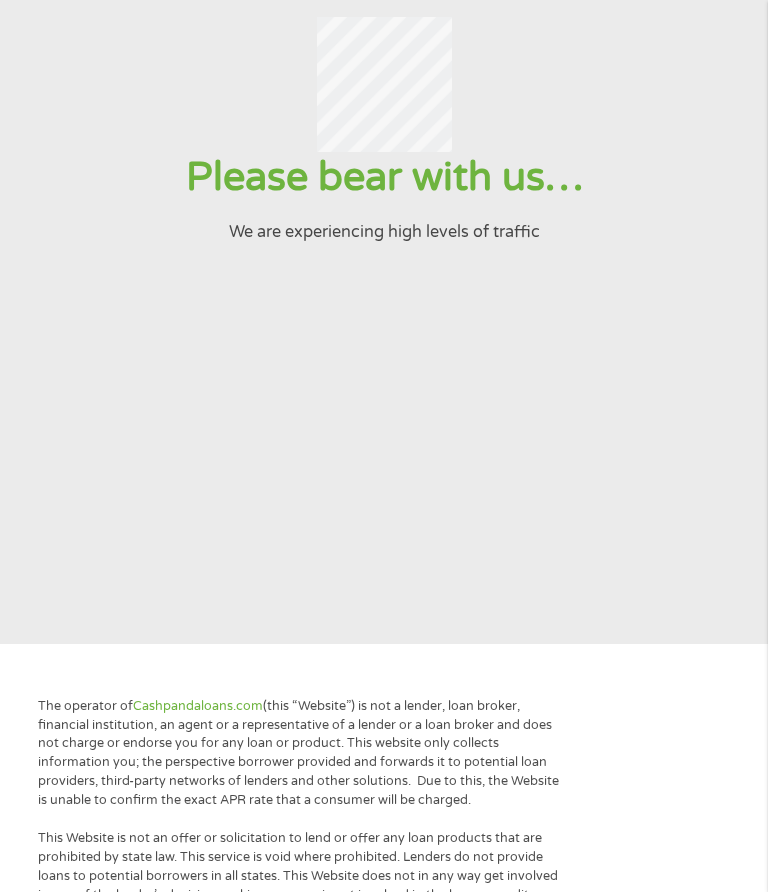 scroll, scrollTop: 0, scrollLeft: 0, axis: both 